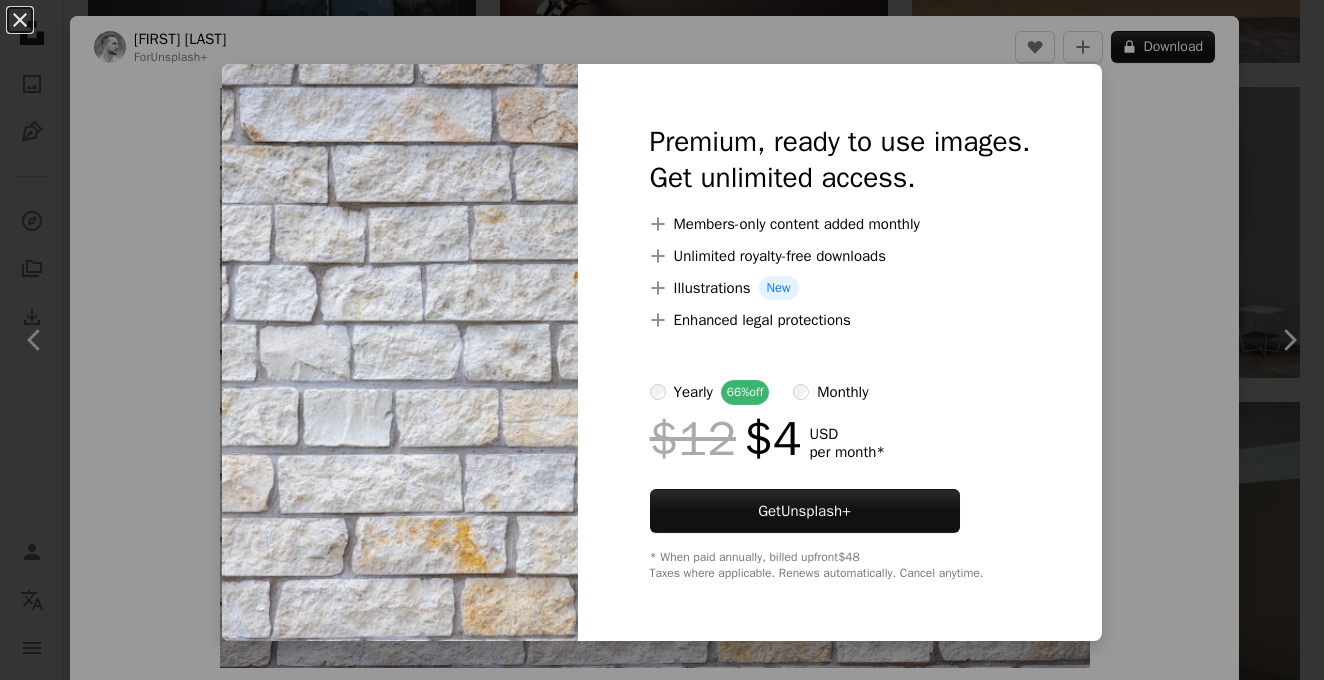 scroll, scrollTop: 2134, scrollLeft: 0, axis: vertical 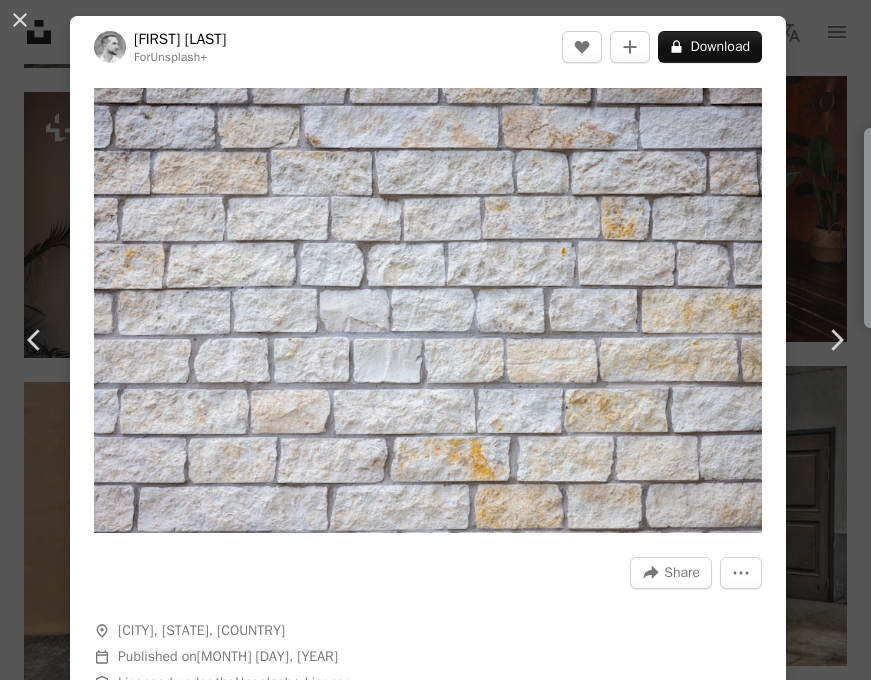 click on "An X shape Chevron left Chevron right [FIRST] [LAST] For  Unsplash+ A heart A plus sign A lock Download Zoom in A forward-right arrow Share More Actions A map marker [CITY], [STATE], [COUNTRY] Calendar outlined Published on  [MONTH] [DAY], [YEAR] Safety Licensed under the  Unsplash+ License texture grey wallpapers stone backgrounds gray brick brick texture blocks gray wall dark wall brick background gray brick brick pattern usa [CITY] Free stock photos From this series Chevron right Plus sign for Unsplash+ Plus sign for Unsplash+ Related images Plus sign for Unsplash+ A heart A plus sign [FIRST] [LAST] For  Unsplash+ A lock Download Plus sign for Unsplash+ A heart A plus sign [FIRST] [LAST] For  Unsplash+ A lock Download Plus sign for Unsplash+ A heart A plus sign [FIRST] [LAST] For  Unsplash+ A lock Download Plus sign for Unsplash+ A heart A plus sign [FIRST] [LAST] For  Unsplash+ A lock Download Plus sign for Unsplash+ A heart A plus sign [FIRST] [LAST] For  Unsplash+ A lock Download Plus sign for Unsplash+ A heart A plus sign For" at bounding box center (435, 340) 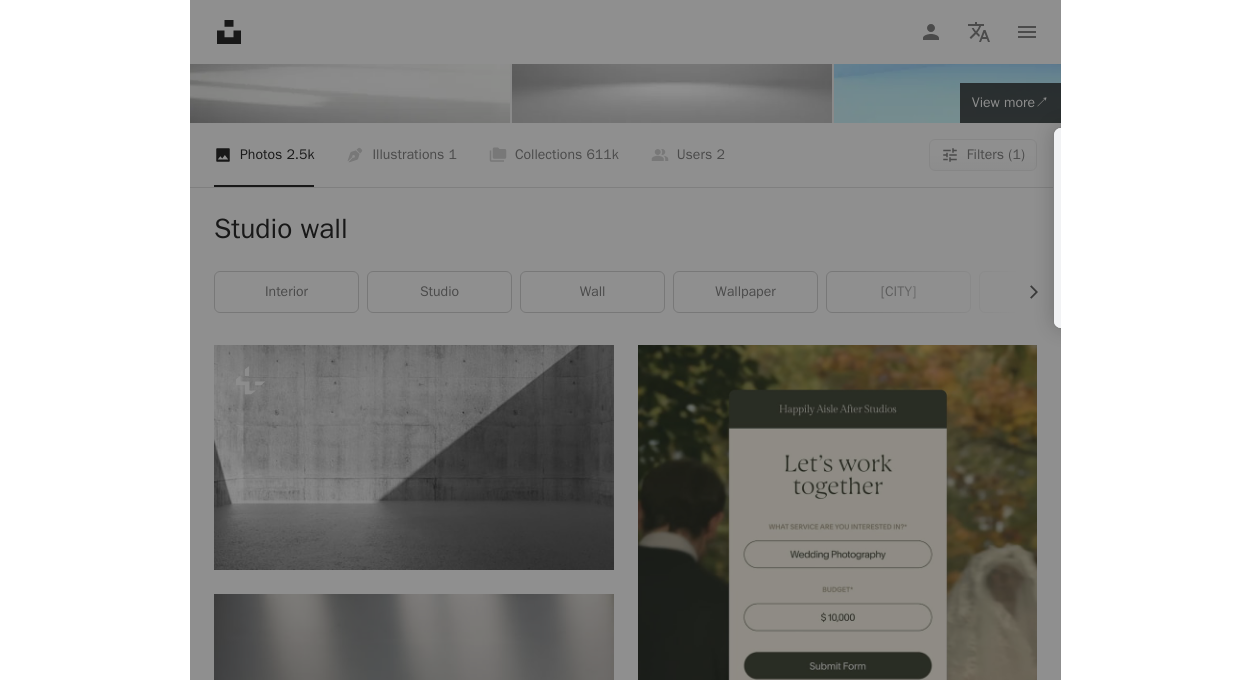 scroll, scrollTop: 0, scrollLeft: 0, axis: both 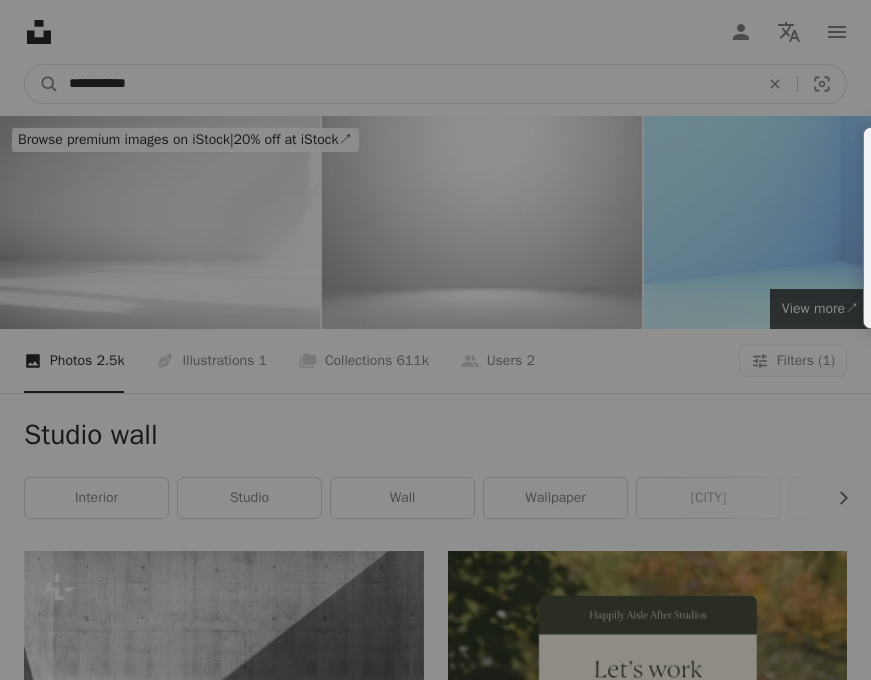 click on "**********" at bounding box center [406, 84] 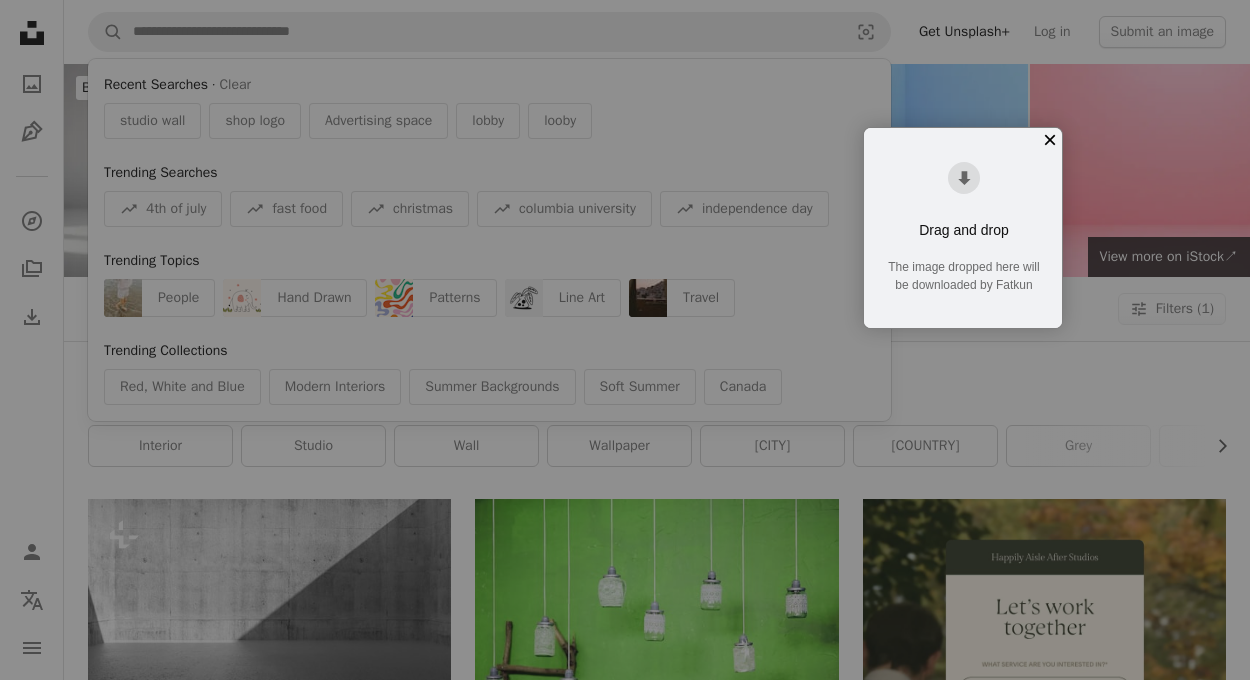 click on "×" at bounding box center (1050, 140) 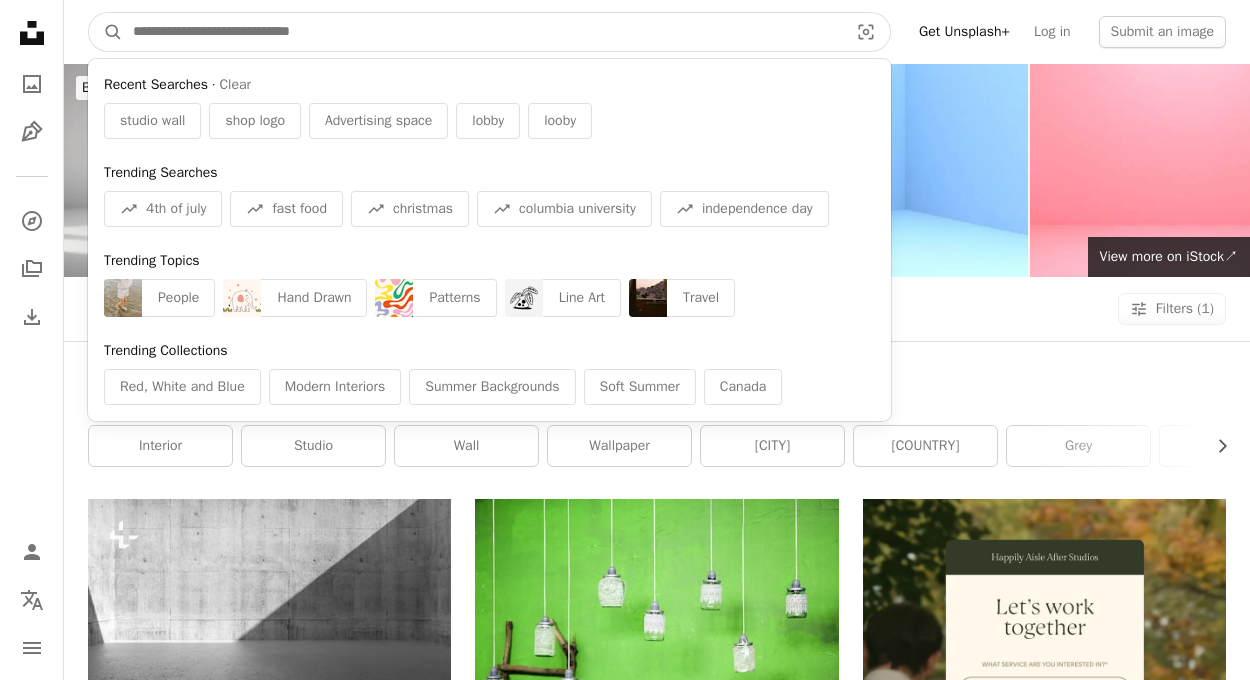 drag, startPoint x: 411, startPoint y: 46, endPoint x: 0, endPoint y: 46, distance: 411 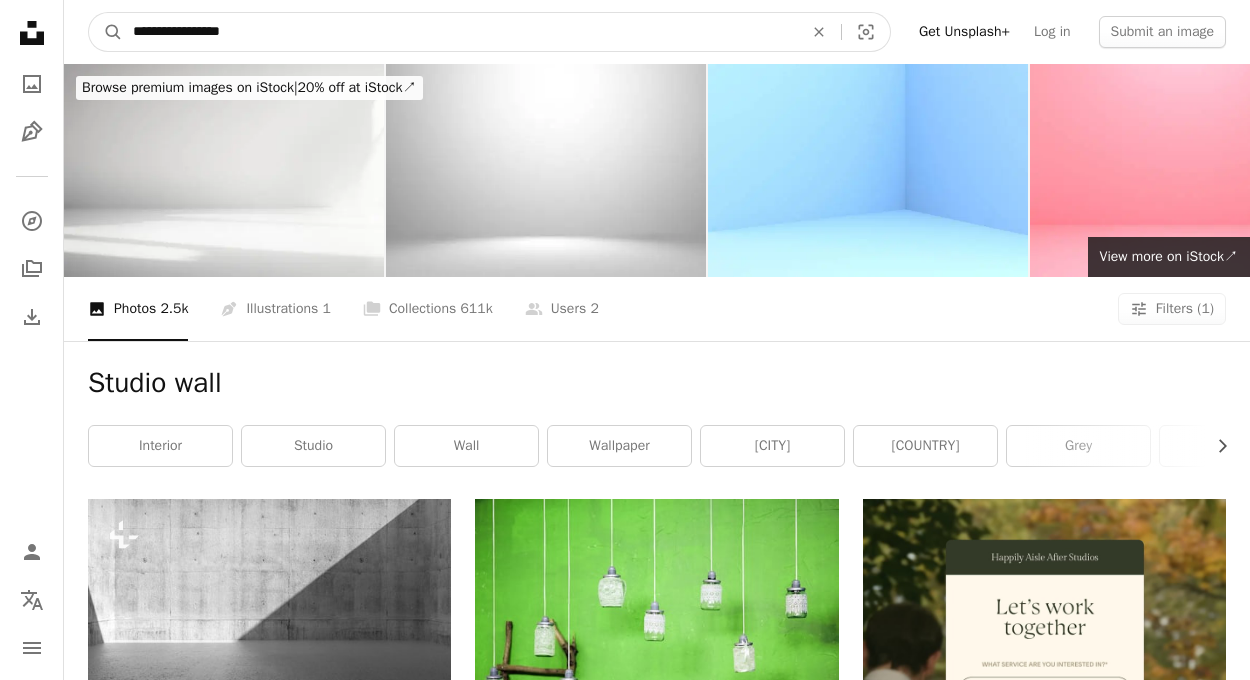 type on "**********" 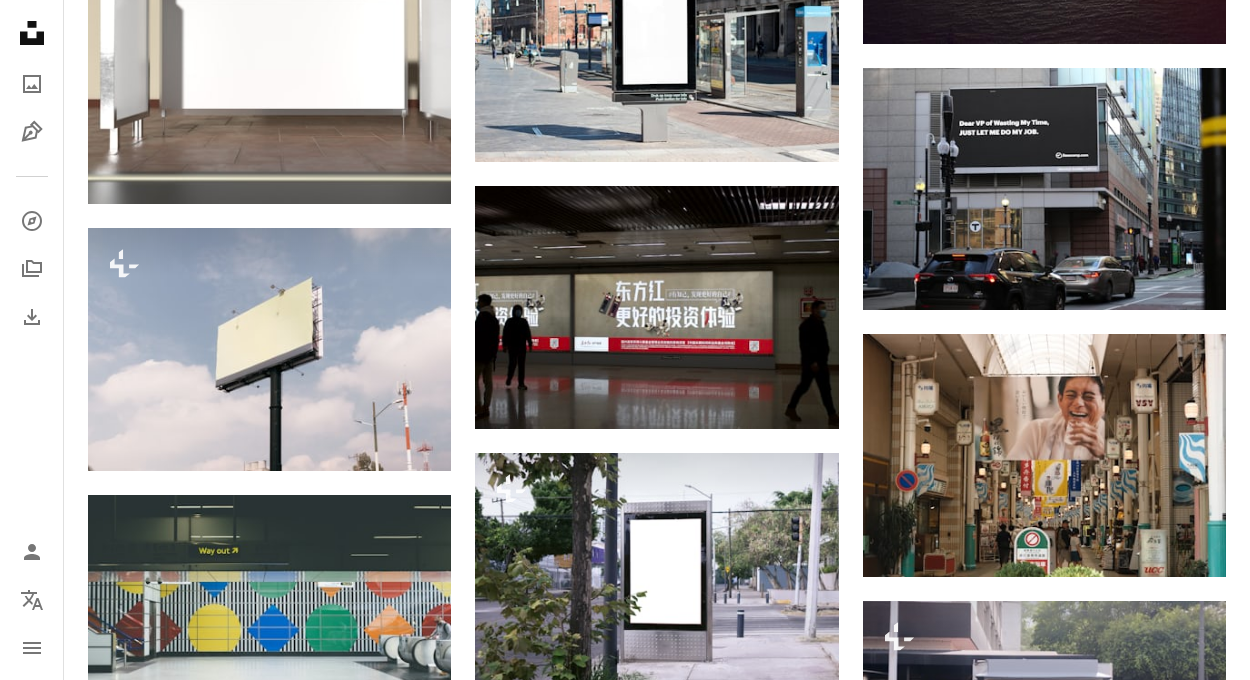 scroll, scrollTop: 4643, scrollLeft: 0, axis: vertical 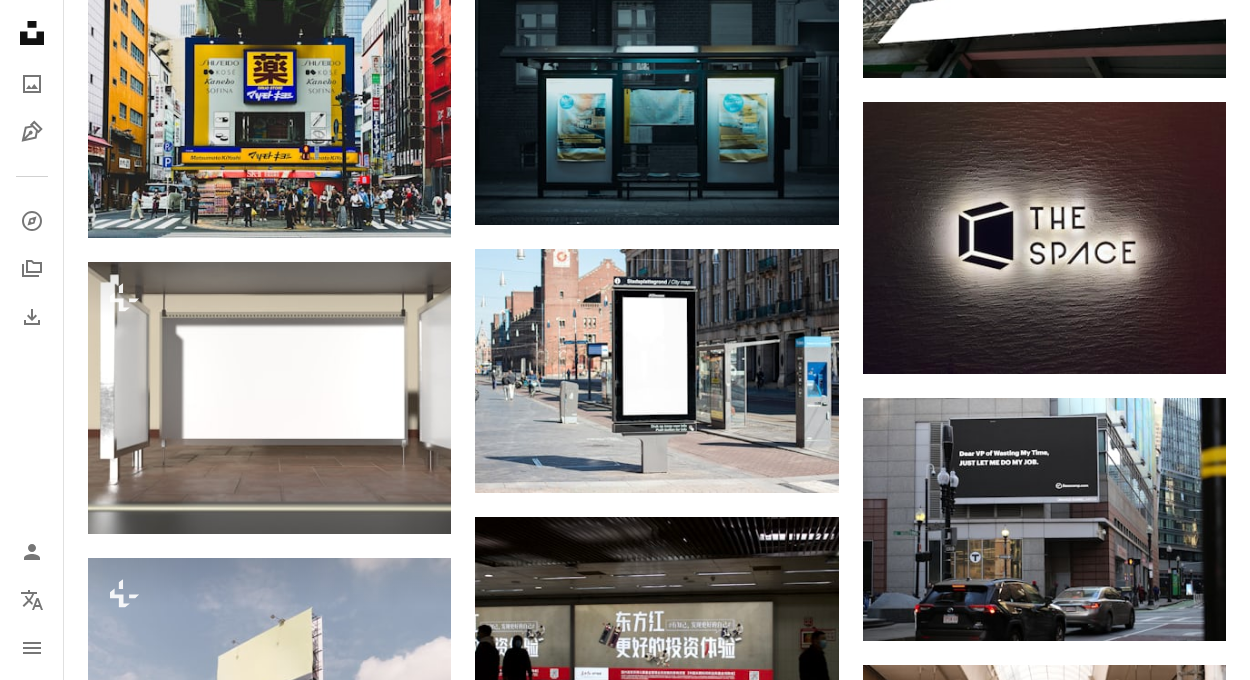 click at bounding box center (1044, 1052) 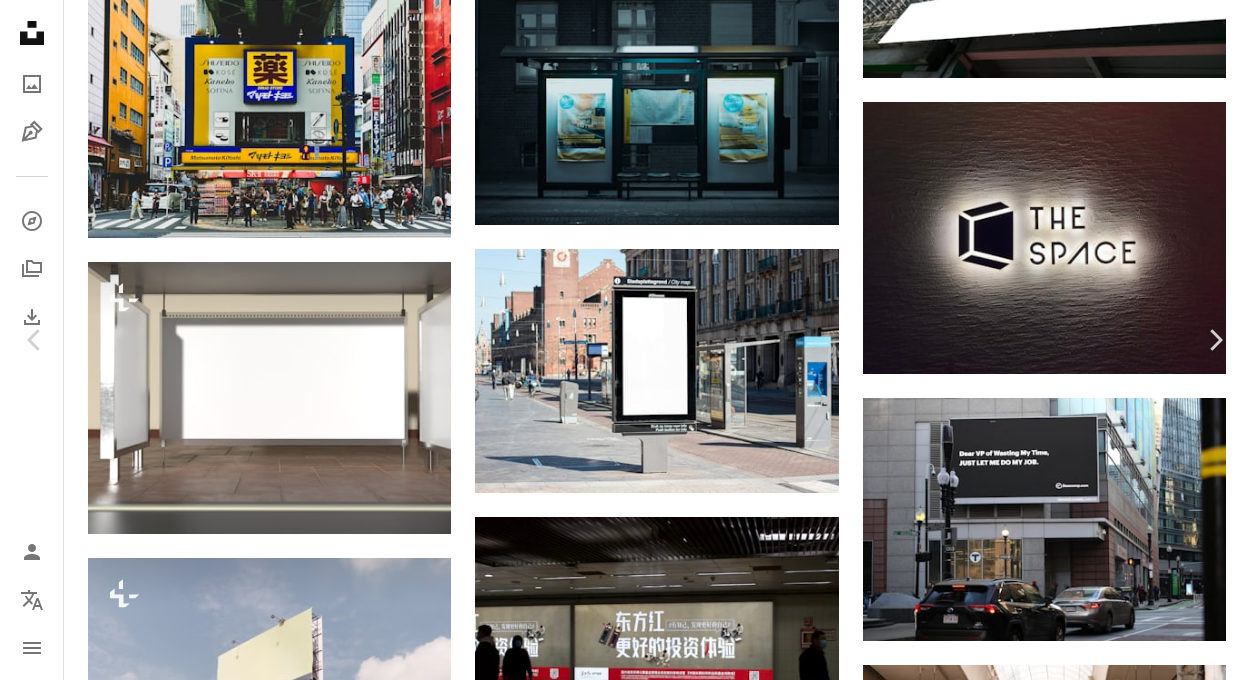 click on "An X shape Chevron left Chevron right Eduardo Ramos For  Unsplash+ A heart A plus sign A lock Download Zoom in Featured in Photos ,  Health & Wellness A forward-right arrow Share More Actions Calendar outlined Published on  June 5, 2025 Safety Licensed under the  Unsplash+ License city urban billboard advertising advertisement display hoarding blank space outdoor advertising city billboard Free images From this series Chevron right Plus sign for Unsplash+ Plus sign for Unsplash+ Plus sign for Unsplash+ Plus sign for Unsplash+ Related images Plus sign for Unsplash+ A heart A plus sign Josué Sánchez For  Unsplash+ A lock Download Plus sign for Unsplash+ A heart A plus sign monserrat nunez For  Unsplash+ A lock Download Plus sign for Unsplash+ A heart A plus sign Evelyn Verdín For  Unsplash+ A lock Download Plus sign for Unsplash+ A heart A plus sign Andrej Lišakov For  Unsplash+ A lock Download Plus sign for Unsplash+ A heart A plus sign Andrej Lišakov For  Unsplash+ A lock" at bounding box center (625, 15085) 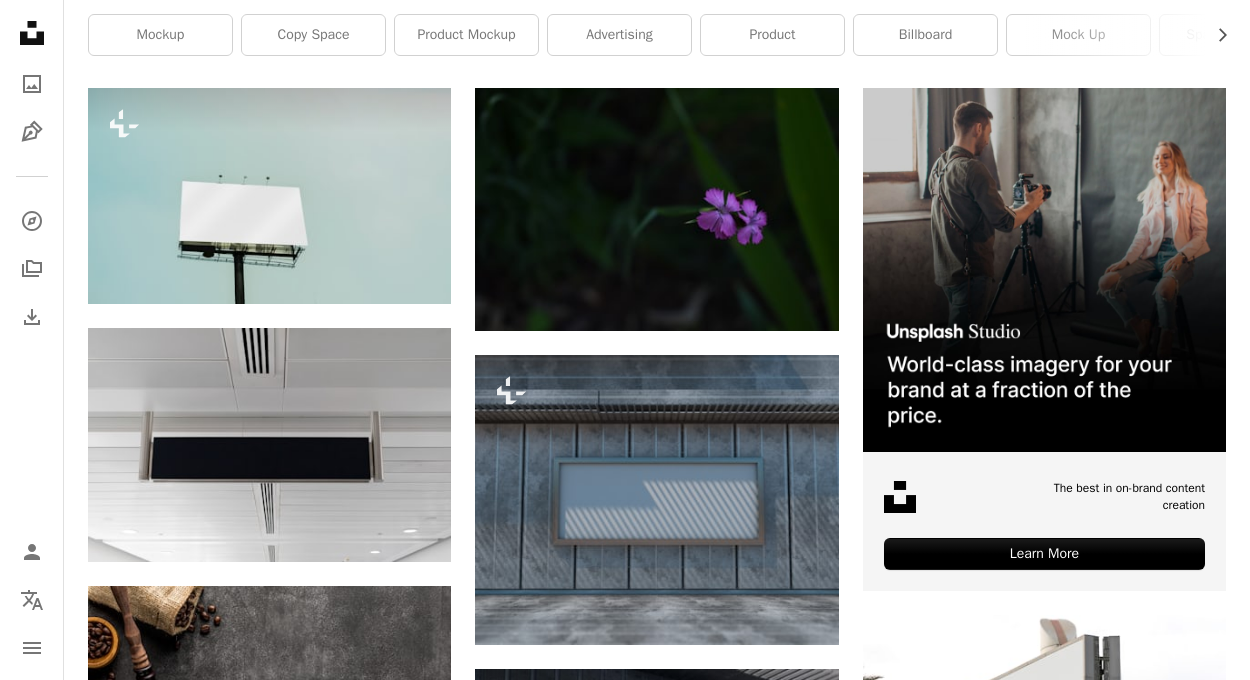 scroll, scrollTop: 0, scrollLeft: 0, axis: both 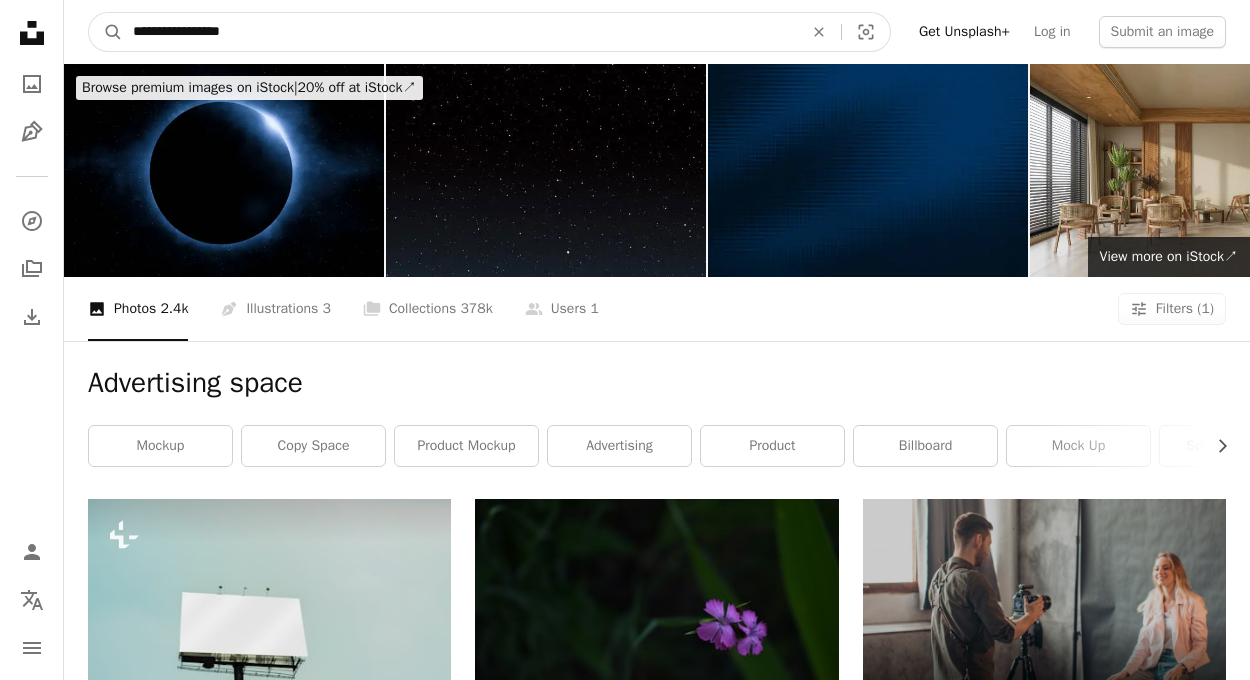 drag, startPoint x: 319, startPoint y: 33, endPoint x: 0, endPoint y: 33, distance: 319 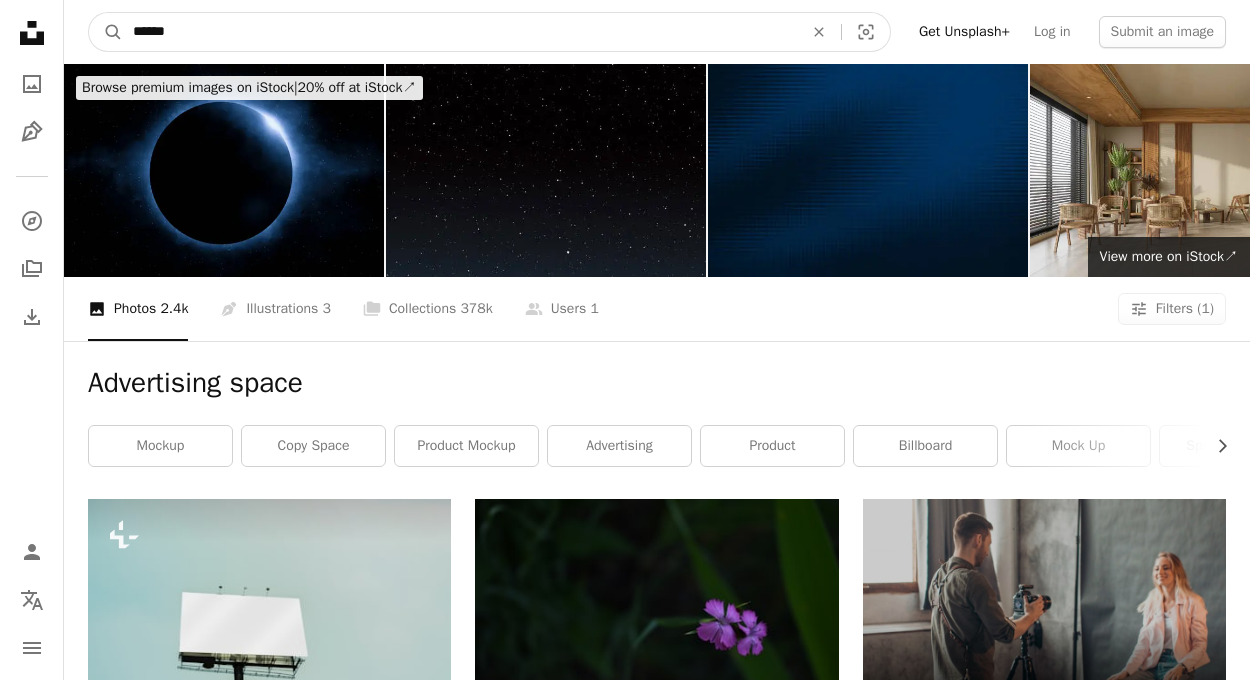 type on "******" 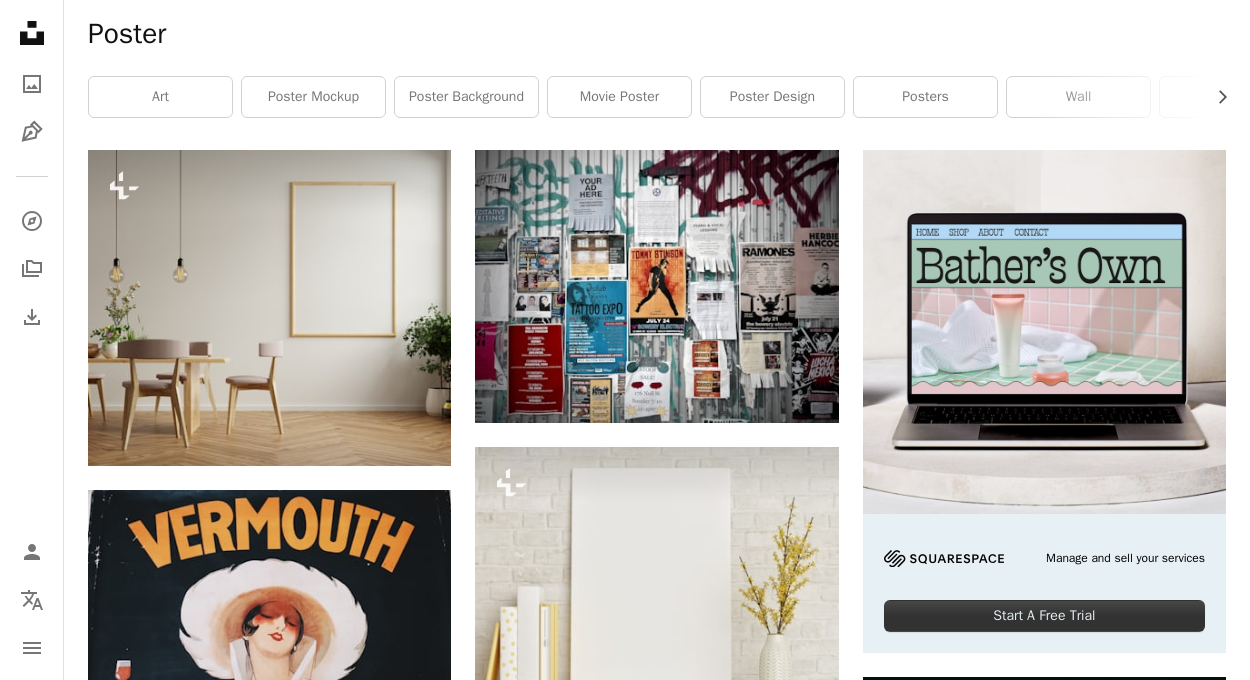 scroll, scrollTop: 351, scrollLeft: 0, axis: vertical 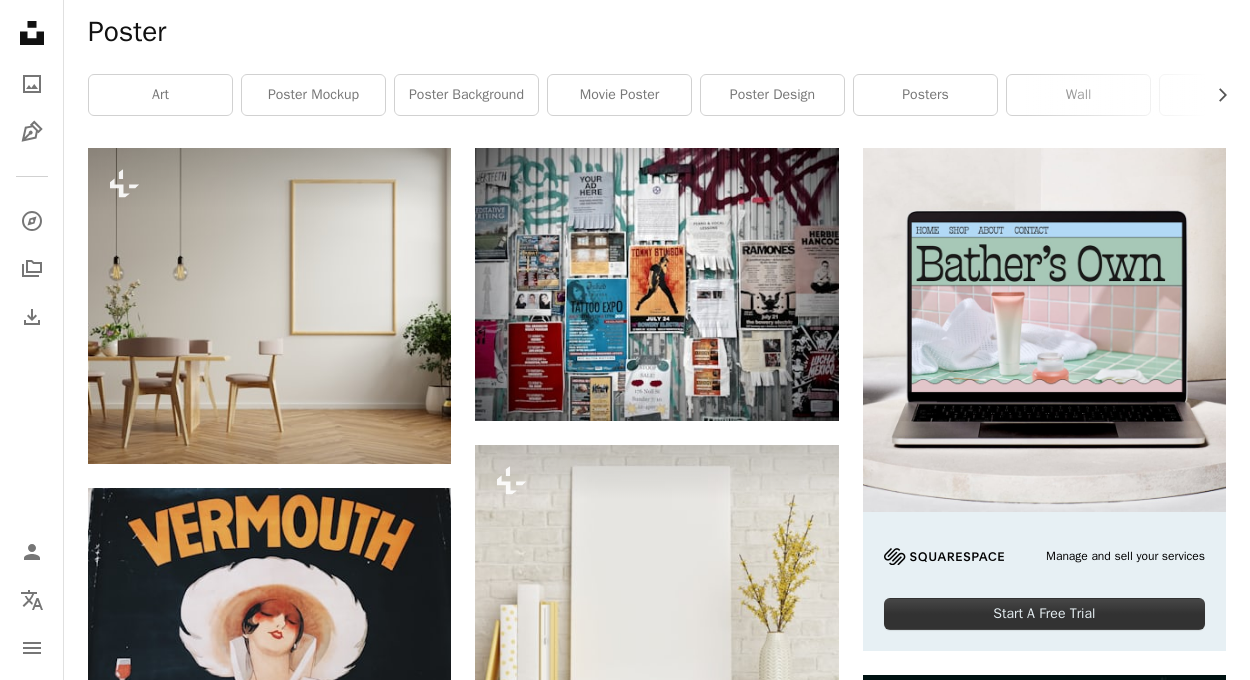 click at bounding box center [1044, 1329] 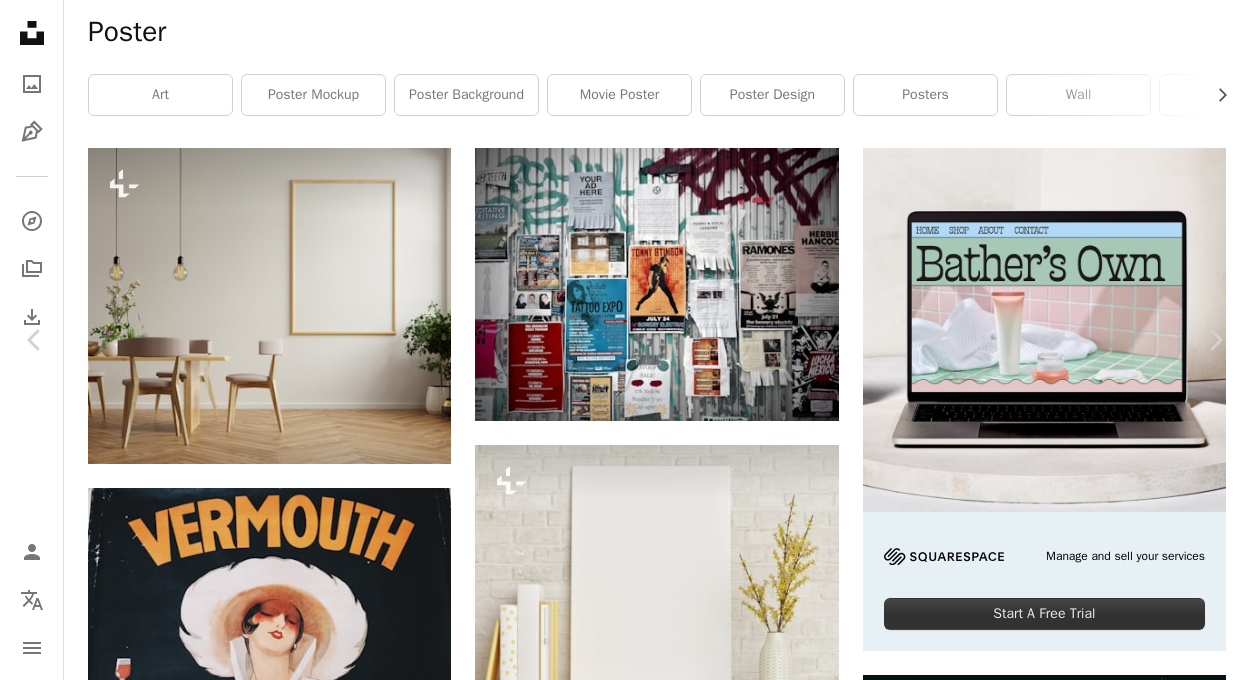 click on "[FIRST] [LAST] Available for hire A checkmark inside of a circle A heart A plus sign Download free Chevron down" at bounding box center (617, 12169) 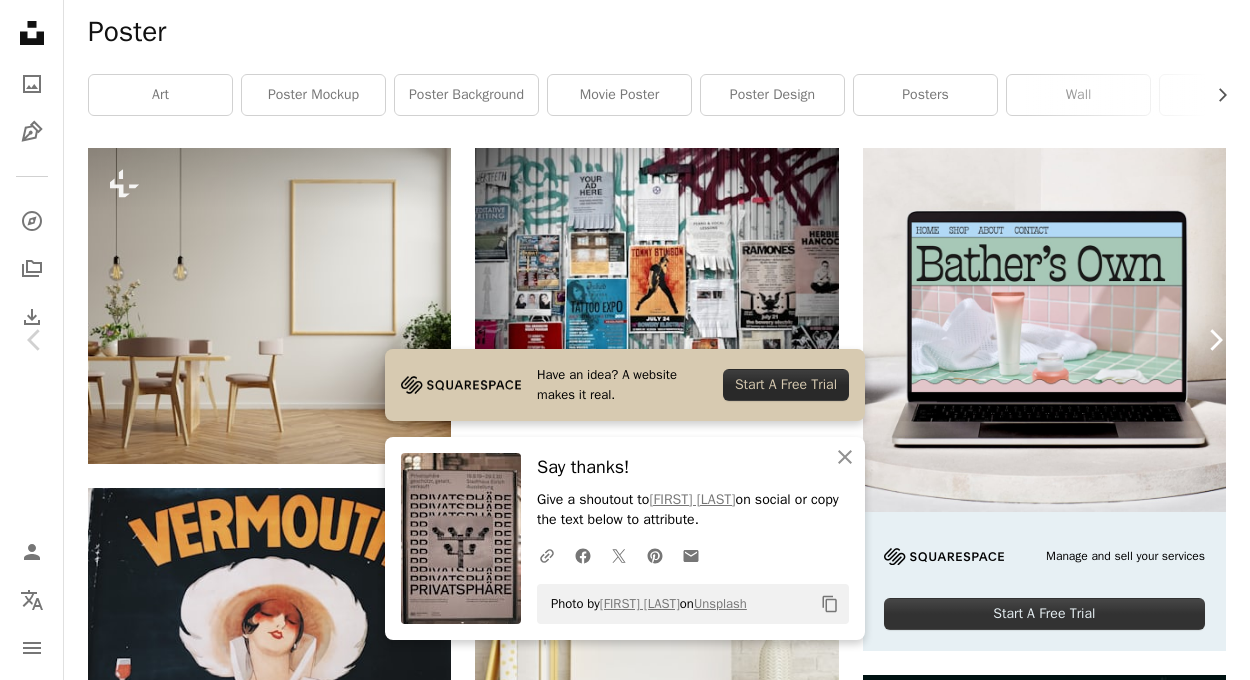 click on "Chevron right" at bounding box center [1215, 340] 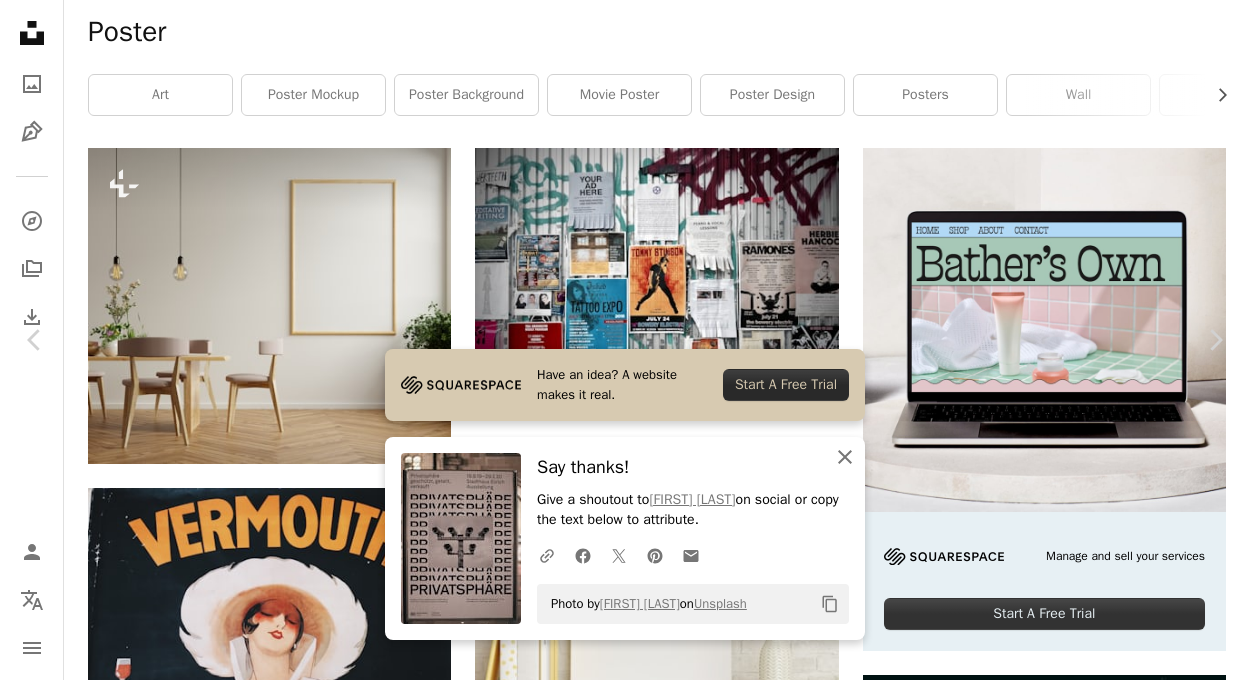 click 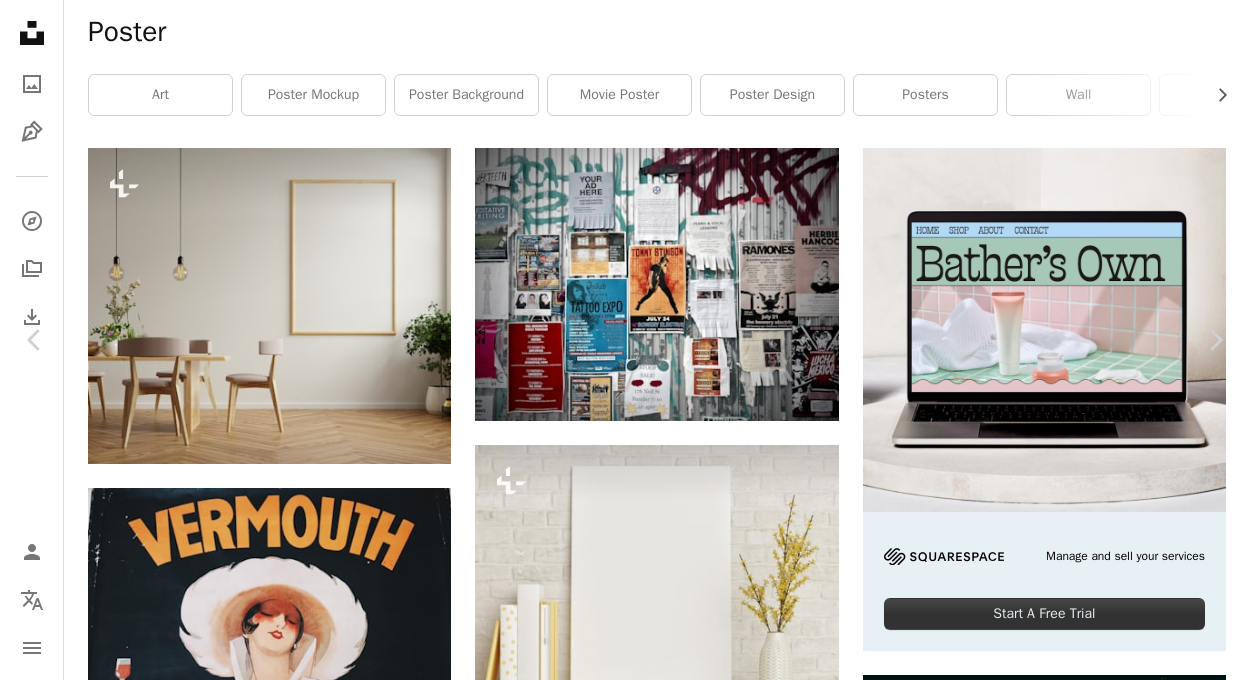 click on "An X shape Chevron left Chevron right [FIRST] [LAST] Available for hire A checkmark inside of a circle A heart A plus sign Download free Chevron down Zoom in Views 2,462,733 Downloads 38,755 A forward-right arrow Share Info icon Info More Actions Download the free editable photoshop file as a mockup here: [WEBSITE]. Enjoy! Support my mission by buying me a coffee: [WEBSITE] :) A map marker [LOCATION], [CITY], [COUNTRY] Calendar outlined Published on  [DATE], [YEAR] Camera [BRAND], [MODEL] Safety Free to use under the  Unsplash License free street poster urban mockup amsterdam billboard advertisement building white outdoors countryside netherlands rural gate bus stop shelter mock Free pictures Browse premium related images on iStock  |  Save 20% with code UNSPLASH20 View more on iStock  ↗ Related images A heart A plus sign [WEBSITE] Arrow pointing down A heart A plus sign [FIRST] [LAST] Arrow pointing down Plus sign for Unsplash+ A heart A plus sign [FIRST] For  A lock" at bounding box center [625, 12462] 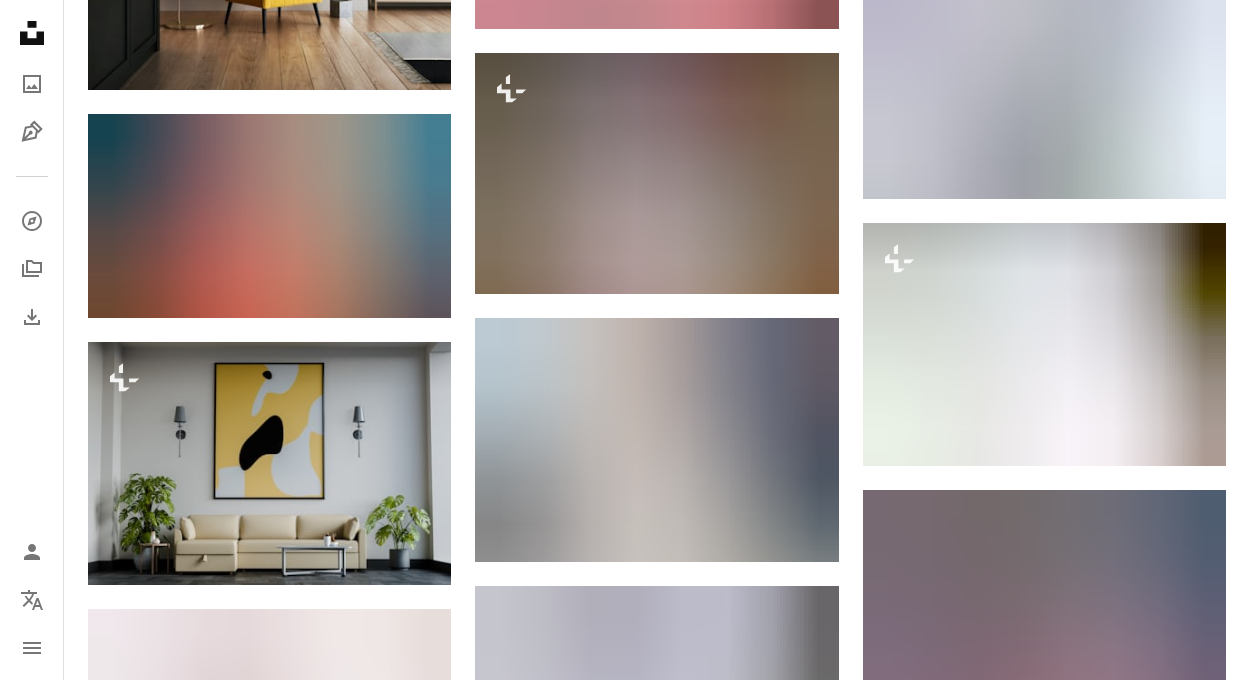 scroll, scrollTop: 1874, scrollLeft: 0, axis: vertical 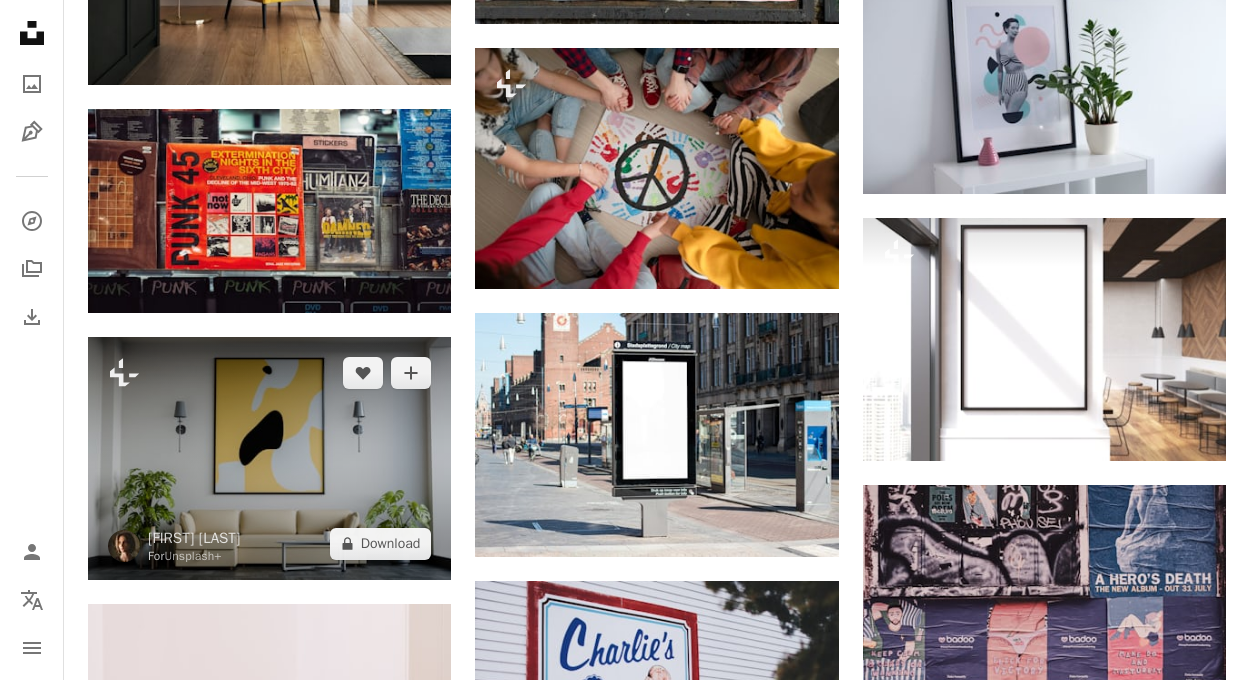 click at bounding box center (269, 458) 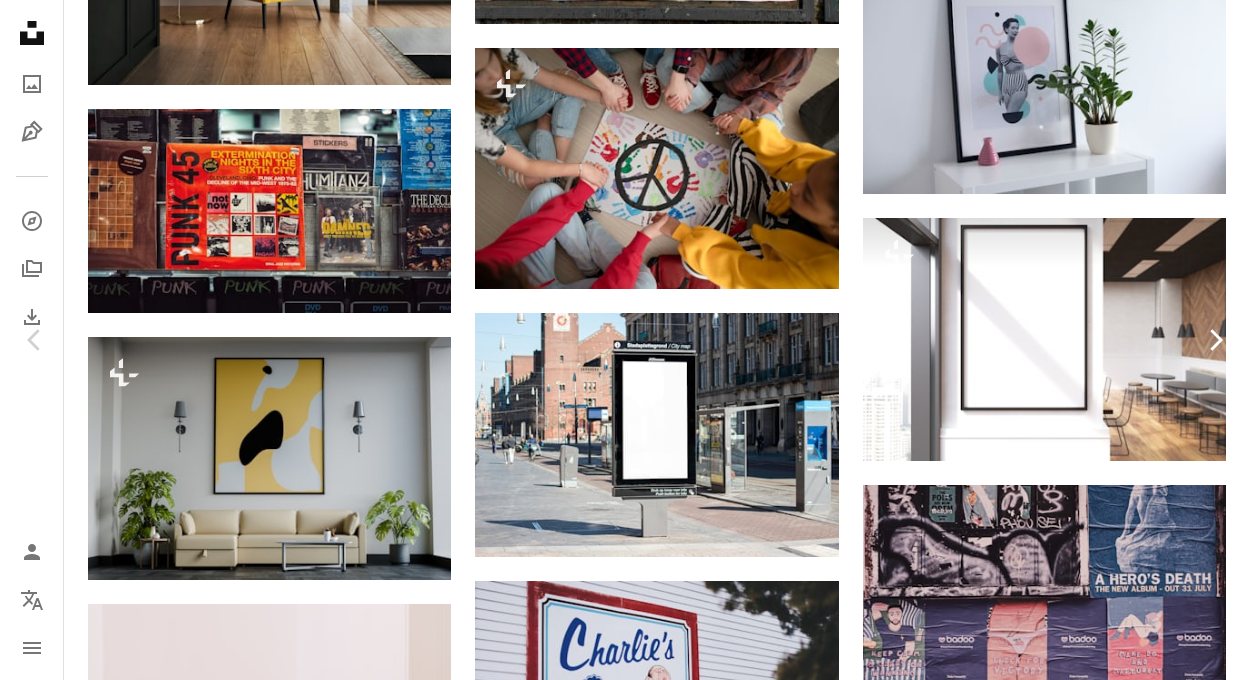 click on "Chevron right" at bounding box center (1215, 340) 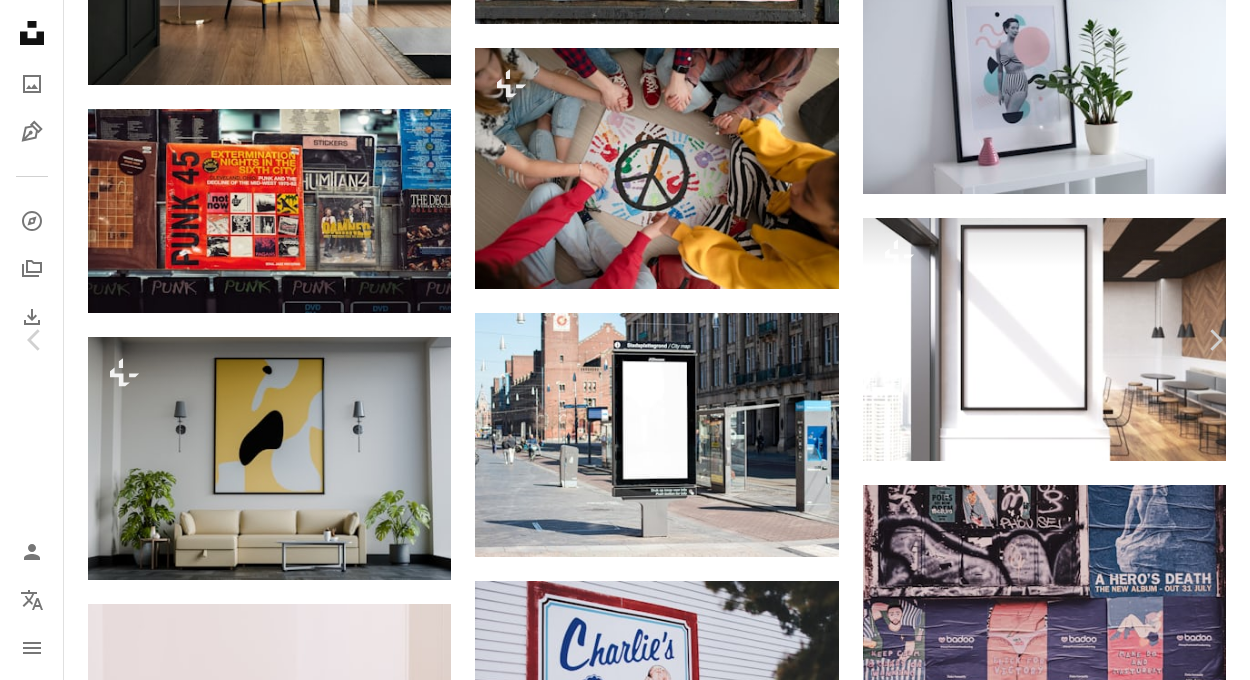 click on "An X shape" at bounding box center (20, 20) 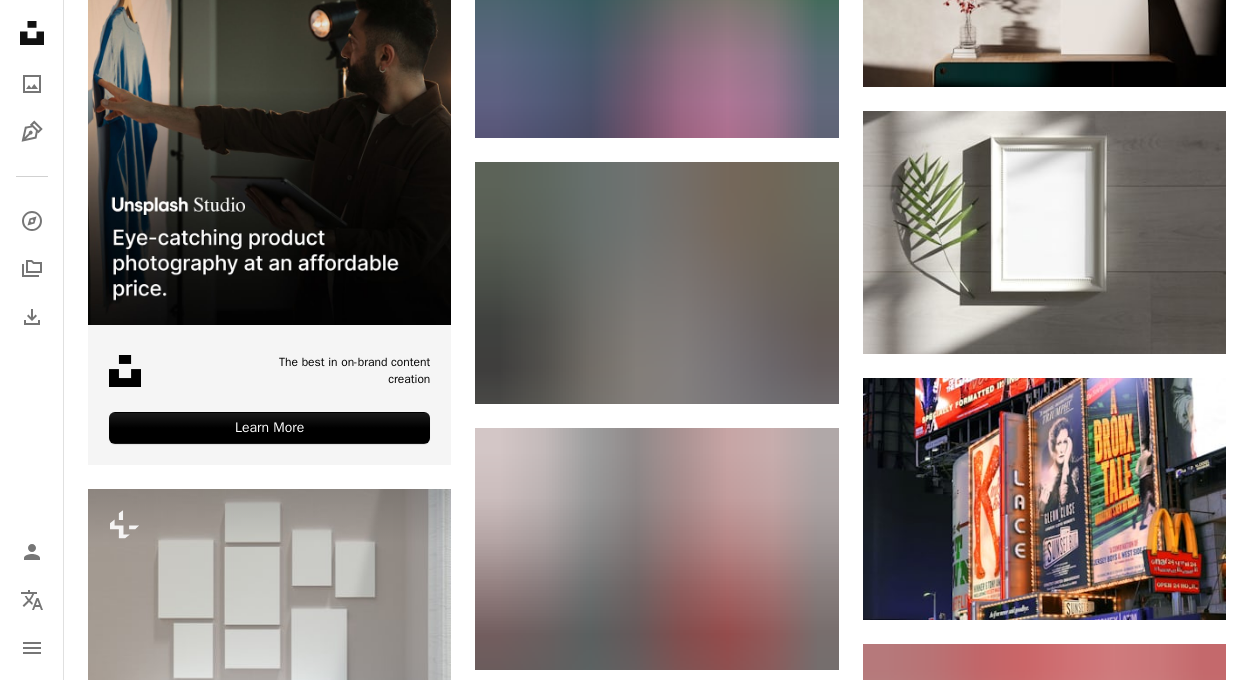 scroll, scrollTop: 3367, scrollLeft: 0, axis: vertical 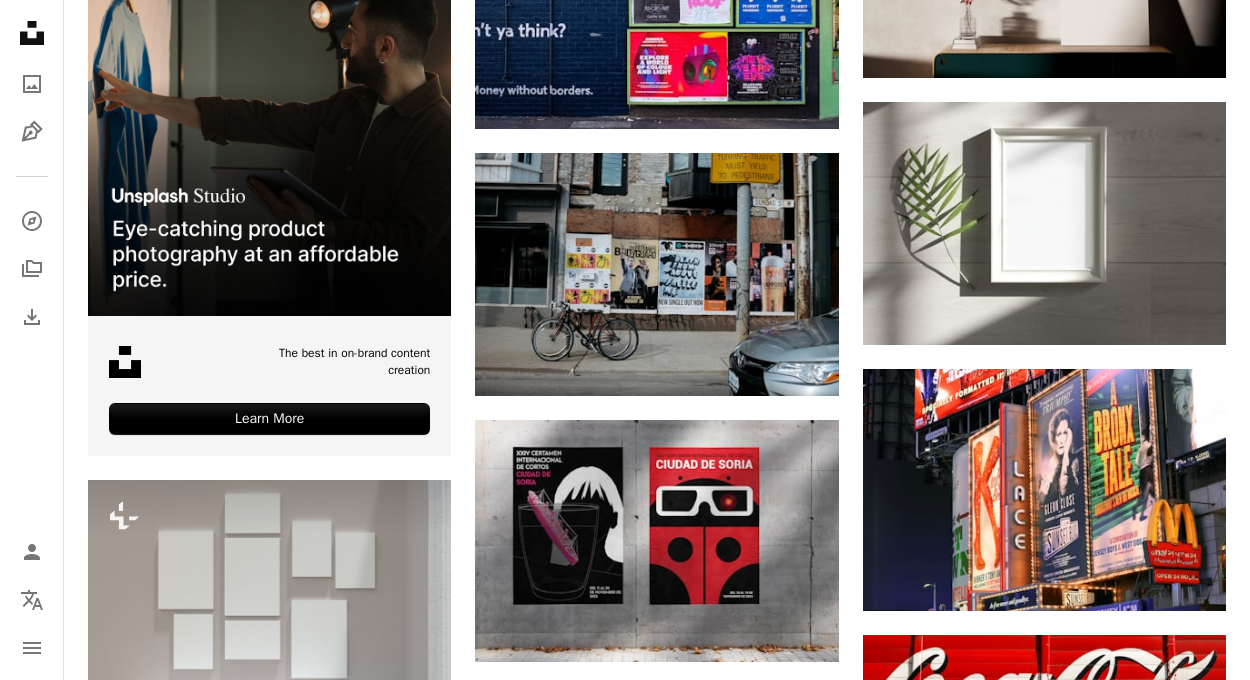 click at bounding box center [269, 1163] 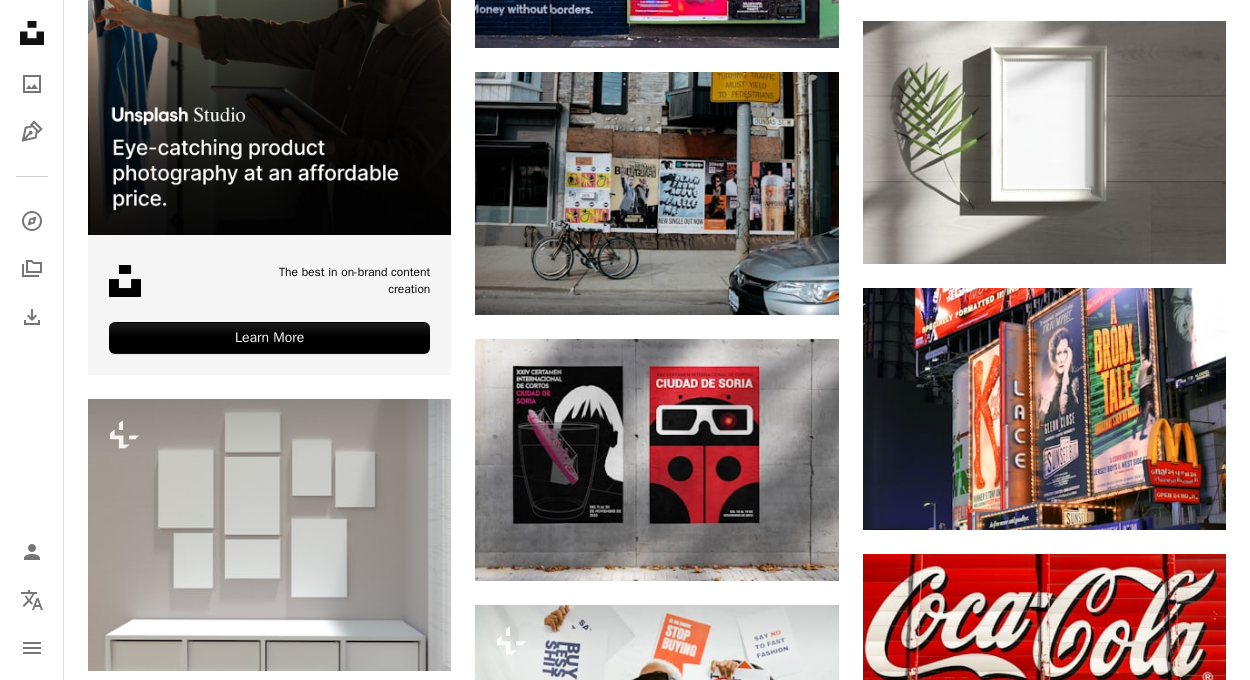 scroll, scrollTop: 3595, scrollLeft: 0, axis: vertical 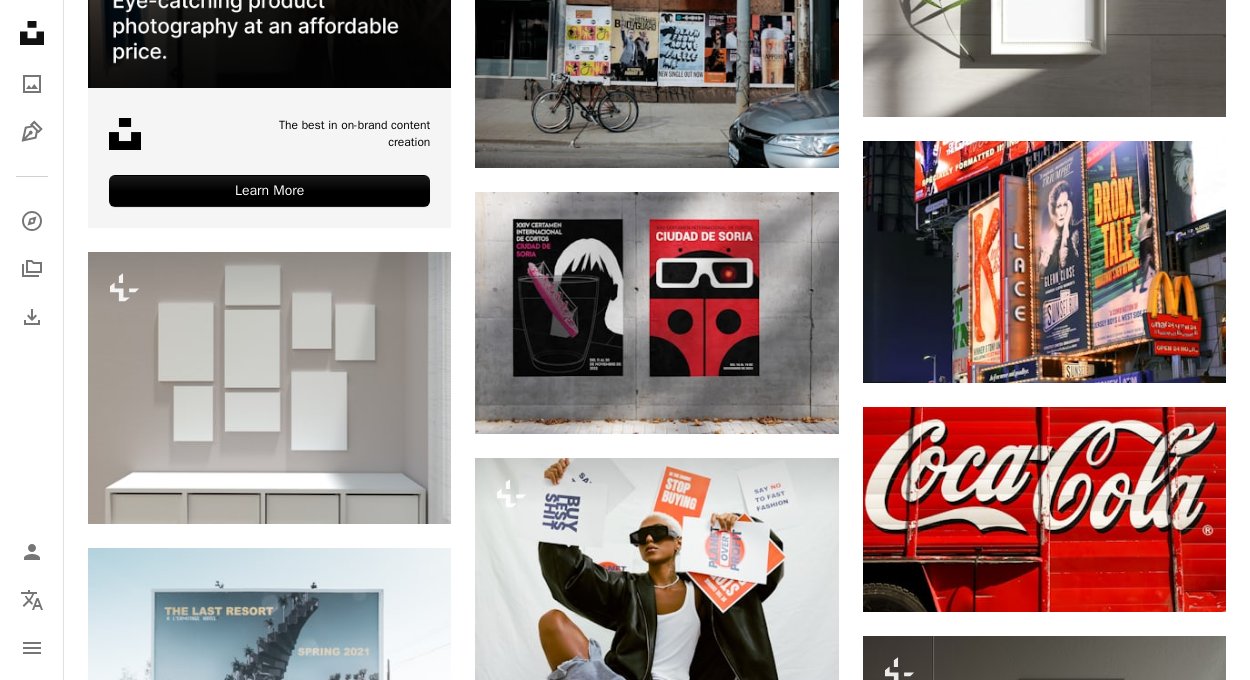 click at bounding box center [269, 936] 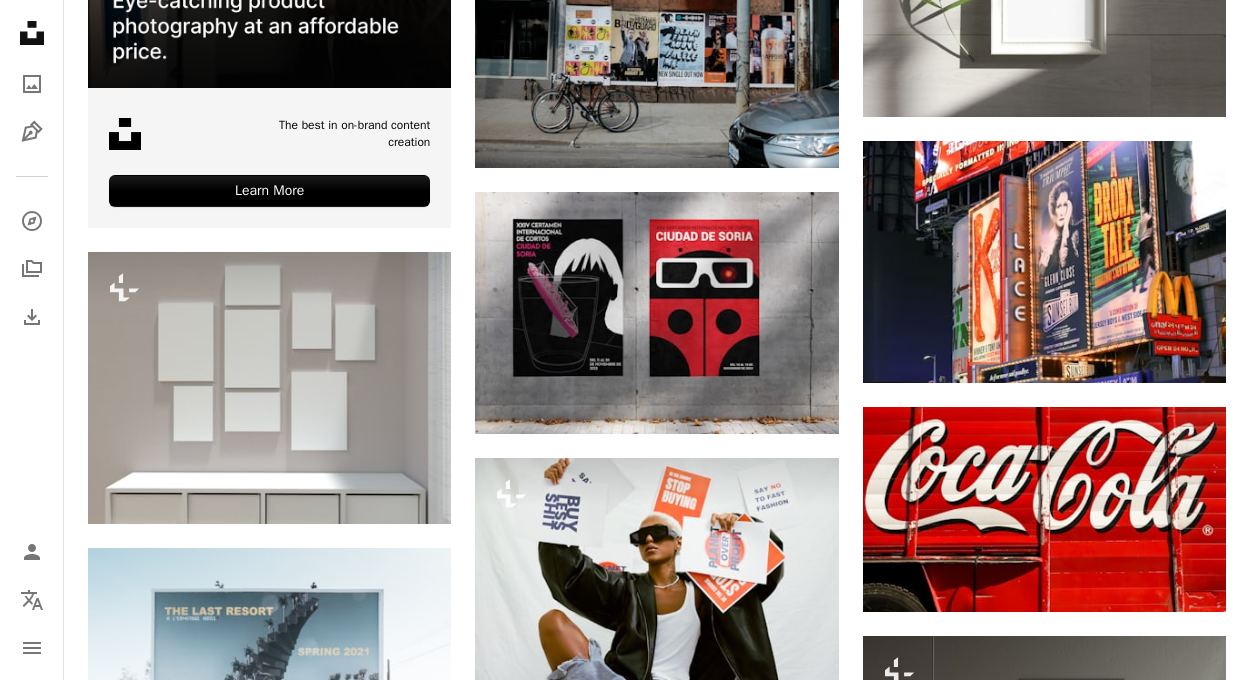 click on "An X shape Join Unsplash Already have an account?  Login First name Last name Email Username  (only letters, numbers and underscores) Password  (min. 8 char) Join By joining, you agree to the  Terms  and  Privacy Policy ." at bounding box center [625, 9218] 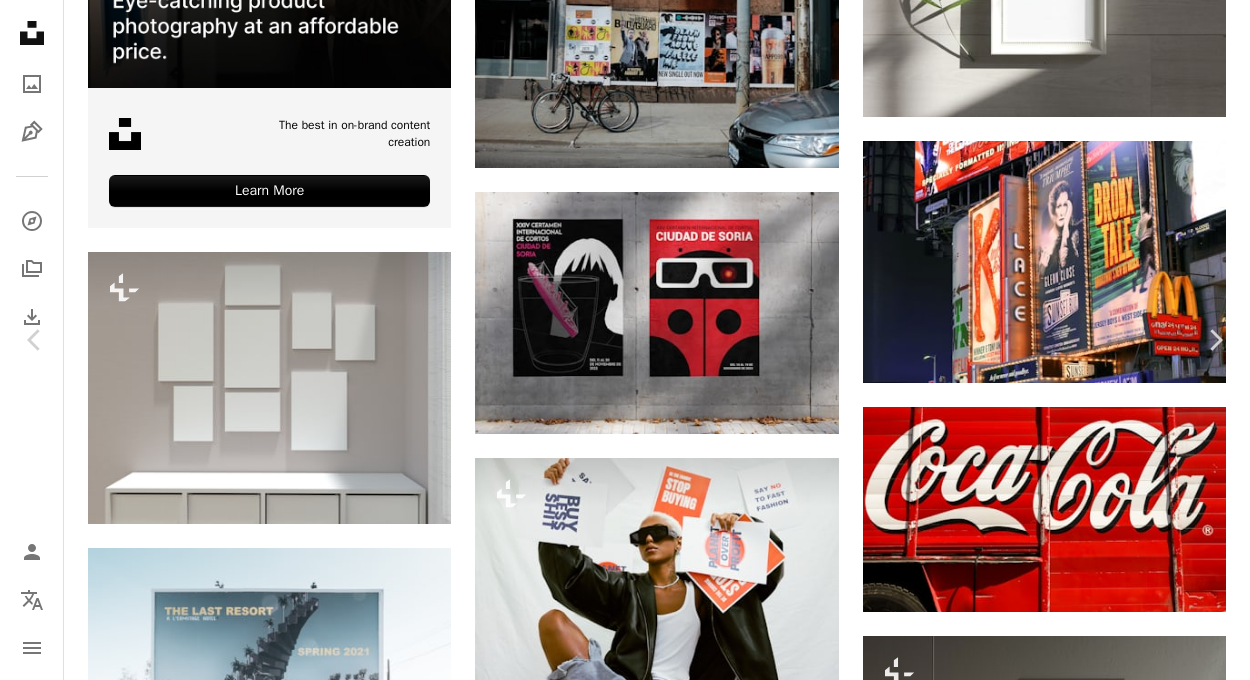 click on "Zoom in" at bounding box center [617, 9256] 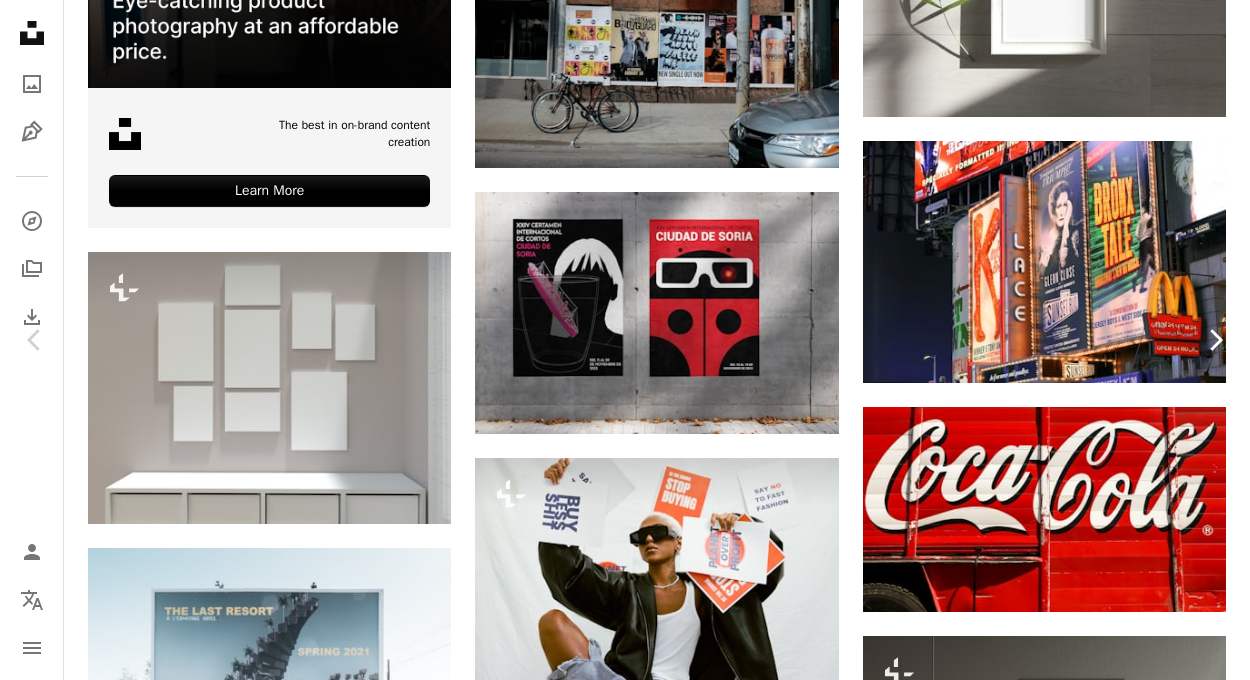 click on "Chevron right" at bounding box center [1215, 340] 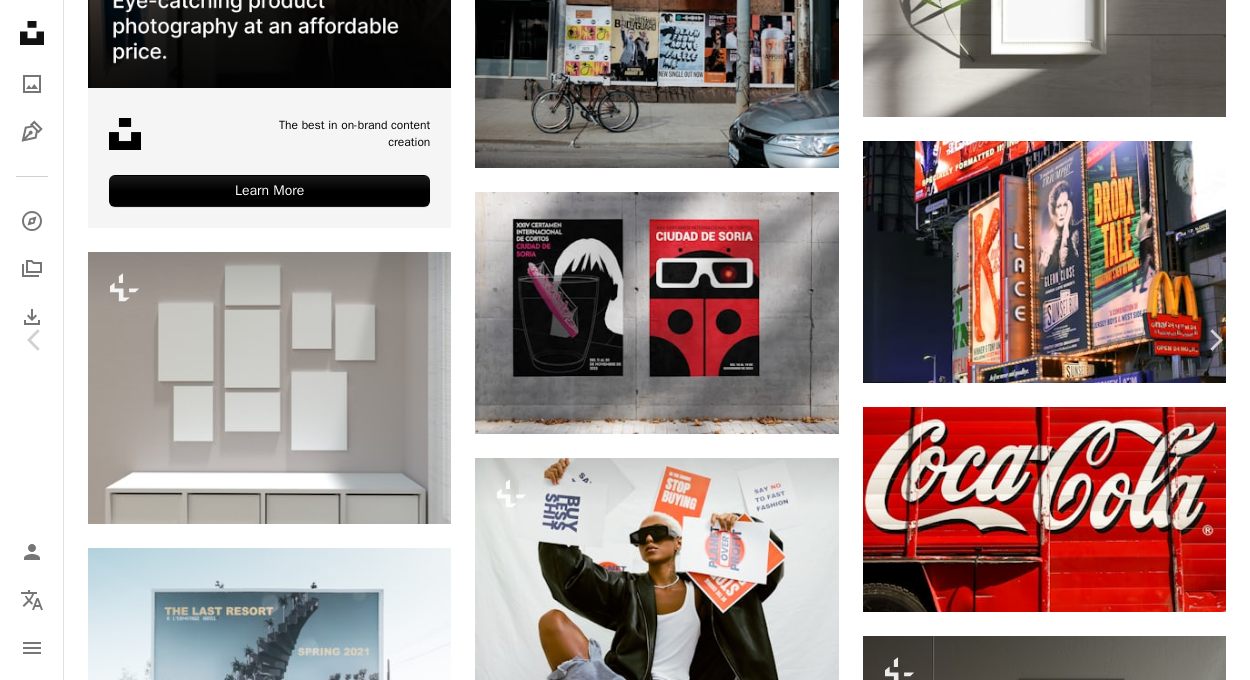 scroll, scrollTop: 0, scrollLeft: 0, axis: both 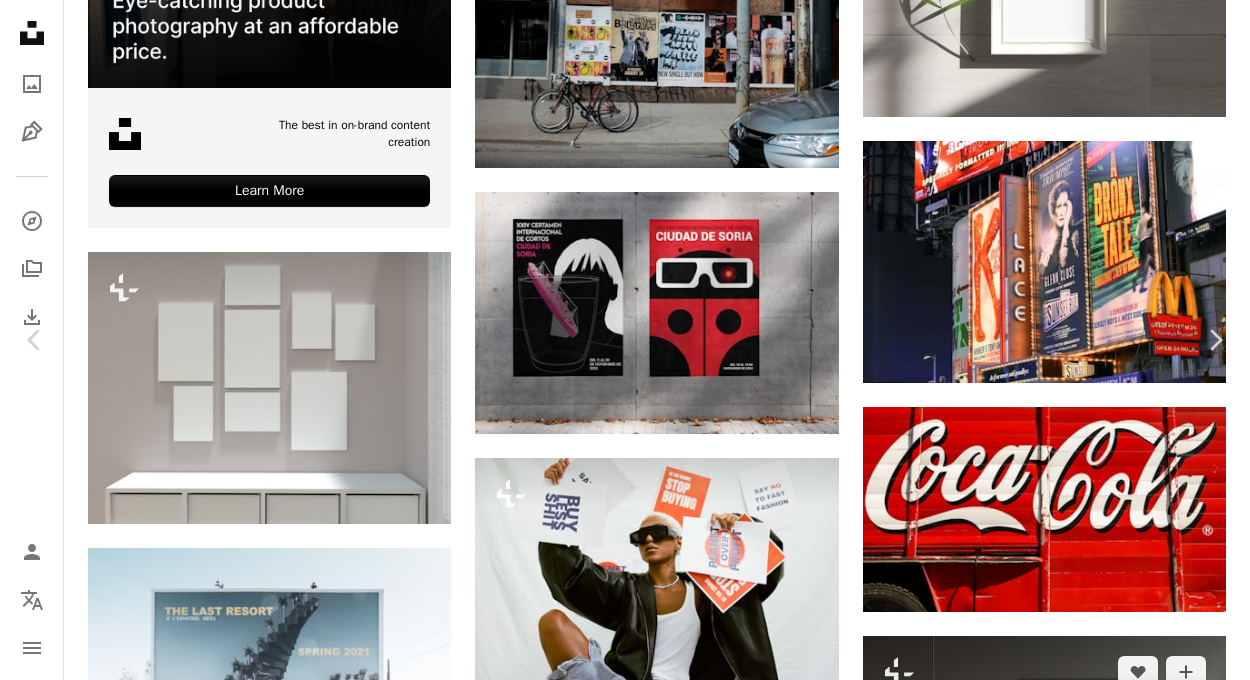 click on "An X shape Chevron left Chevron right An X shape Chevron left Chevron right Jason W [EMAIL] A heart A plus sign Download free Chevron down Zoom in Views 5,689,373 Downloads 32,241 A forward-right arrow Share Info icon Info More Actions Like a bottle of Gin A map marker [CITY], [COUNTRY] Calendar outlined Published on [DATE] Camera Canon, EOS 80D Safety Free to use under the Unsplash License art black wall quote white poster frame text chair brown style sign print typography letters font gin type sayings hang Creative Commons images Browse premium related images on iStock | Save 20% with code UNSPLASH20 View more on iStock ↗ Related images A heart A plus sign Sinitta Leunen Available for hire A checkmark inside of a circle Arrow pointing down A heart A plus sign Sexto Abismo | Ginebra Surrealista Arrow pointing down A heart A plus sign Nathan Nichols Arrow pointing down Plus sign for Unsplash+ A heart A plus sign Olivie Strauss For Unsplash+ A lock Download A heart A plus sign Rachael 🫧 Available for hire A heart Cj" at bounding box center [625, 9218] 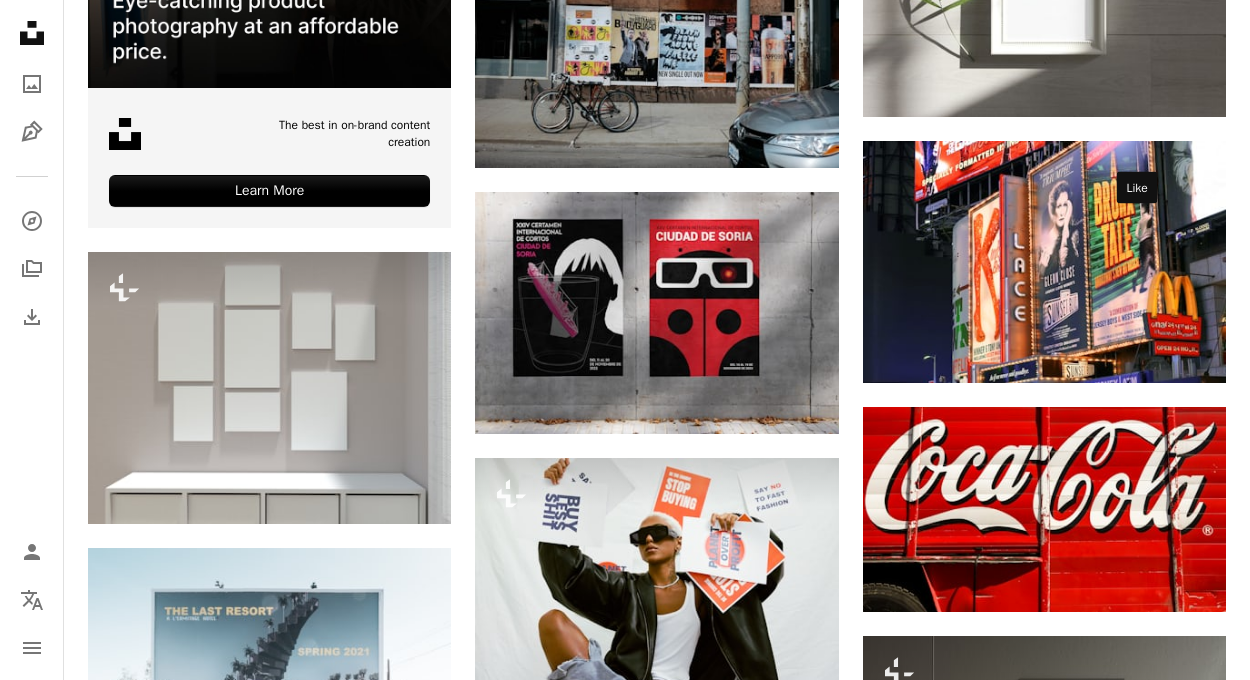 scroll, scrollTop: 4092, scrollLeft: 0, axis: vertical 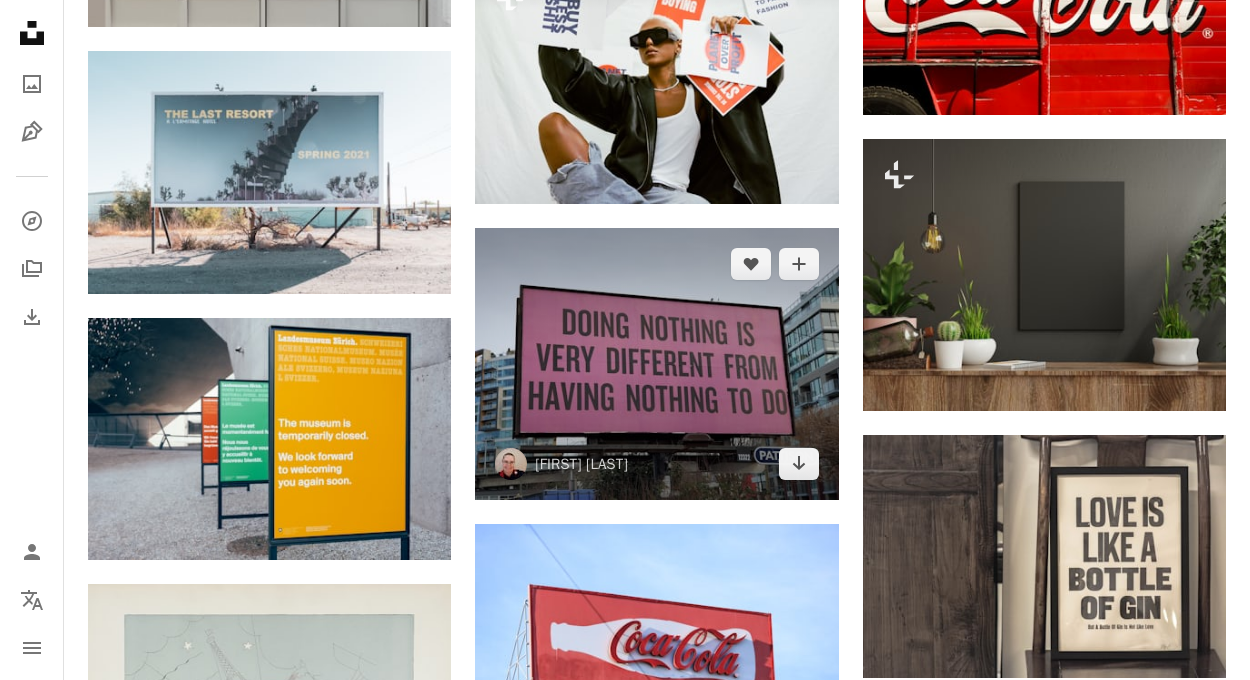click at bounding box center (656, 364) 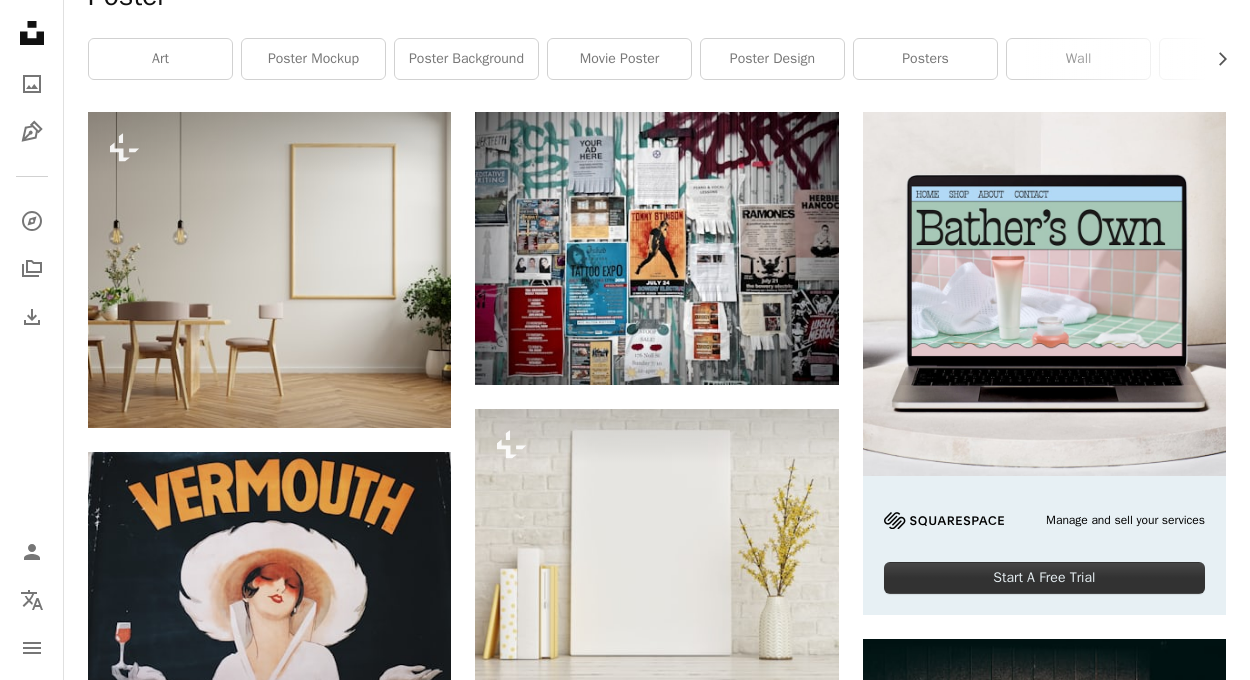 scroll, scrollTop: 0, scrollLeft: 0, axis: both 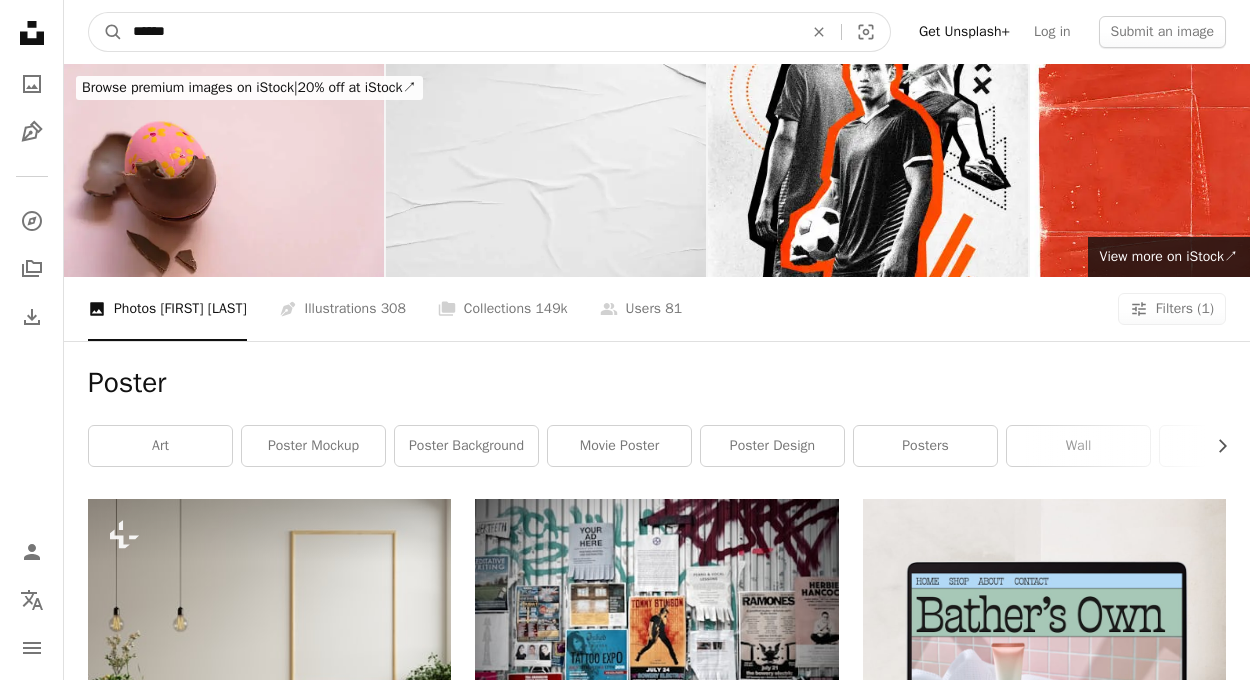 drag, startPoint x: 233, startPoint y: 35, endPoint x: 0, endPoint y: 20, distance: 233.48233 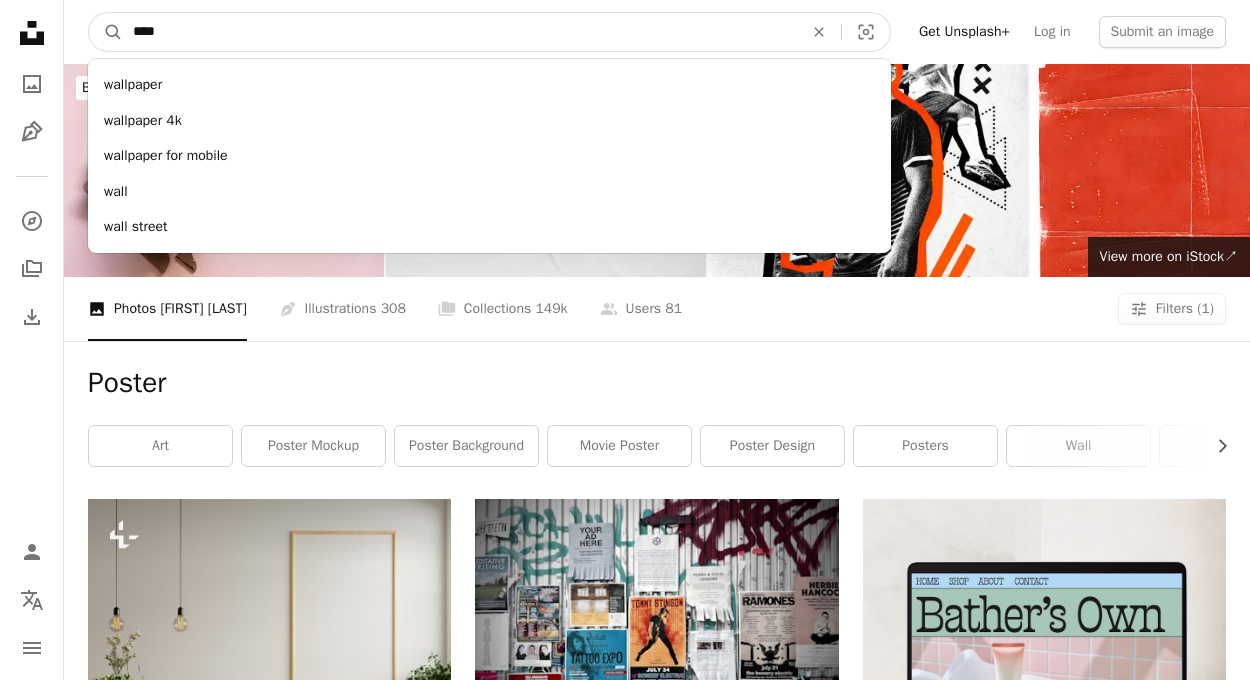 type on "****" 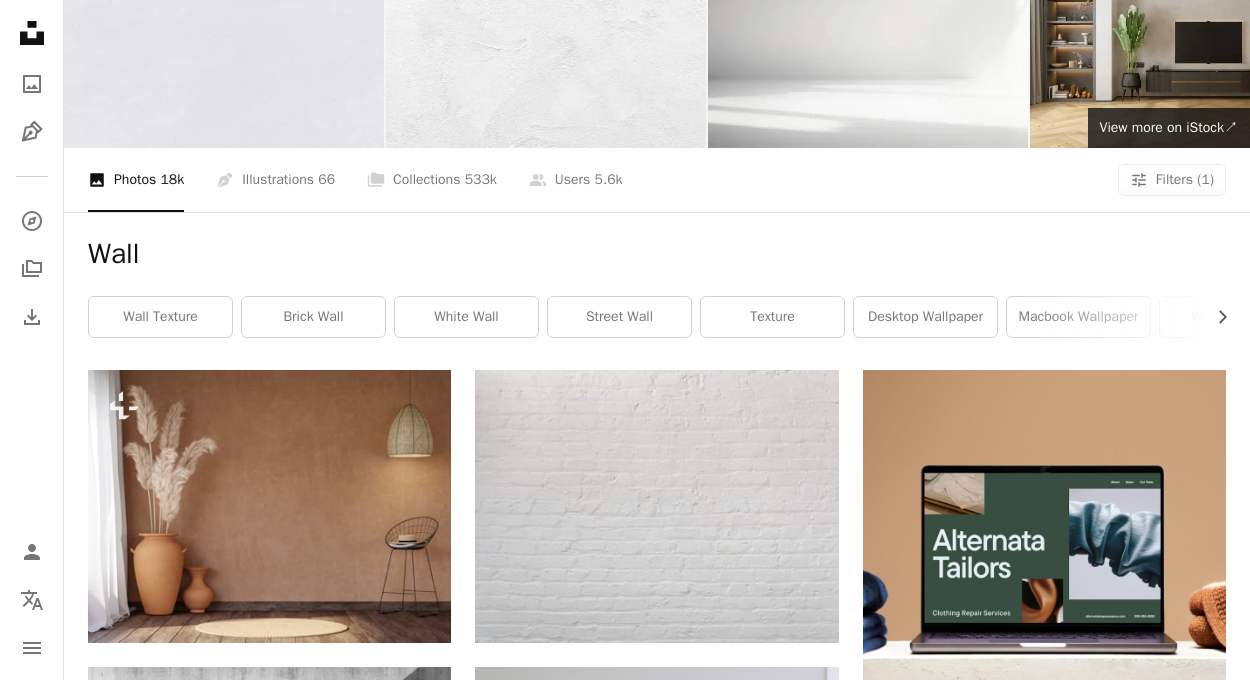 scroll, scrollTop: 130, scrollLeft: 0, axis: vertical 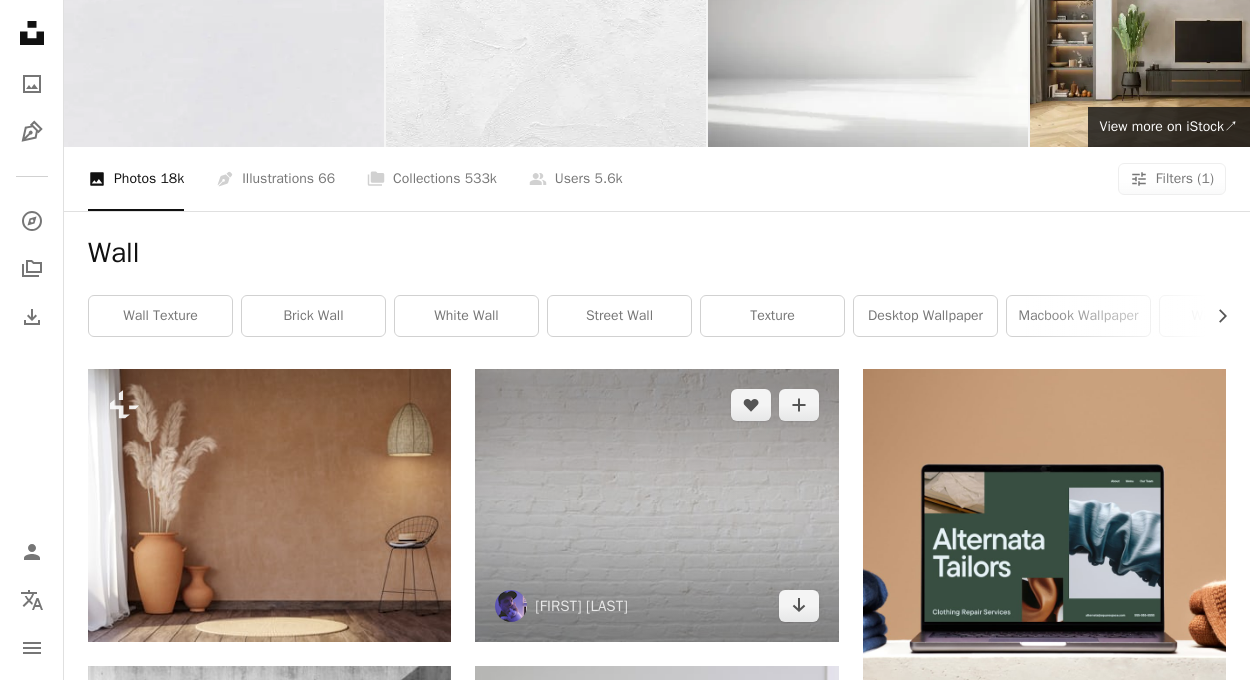 click at bounding box center [656, 505] 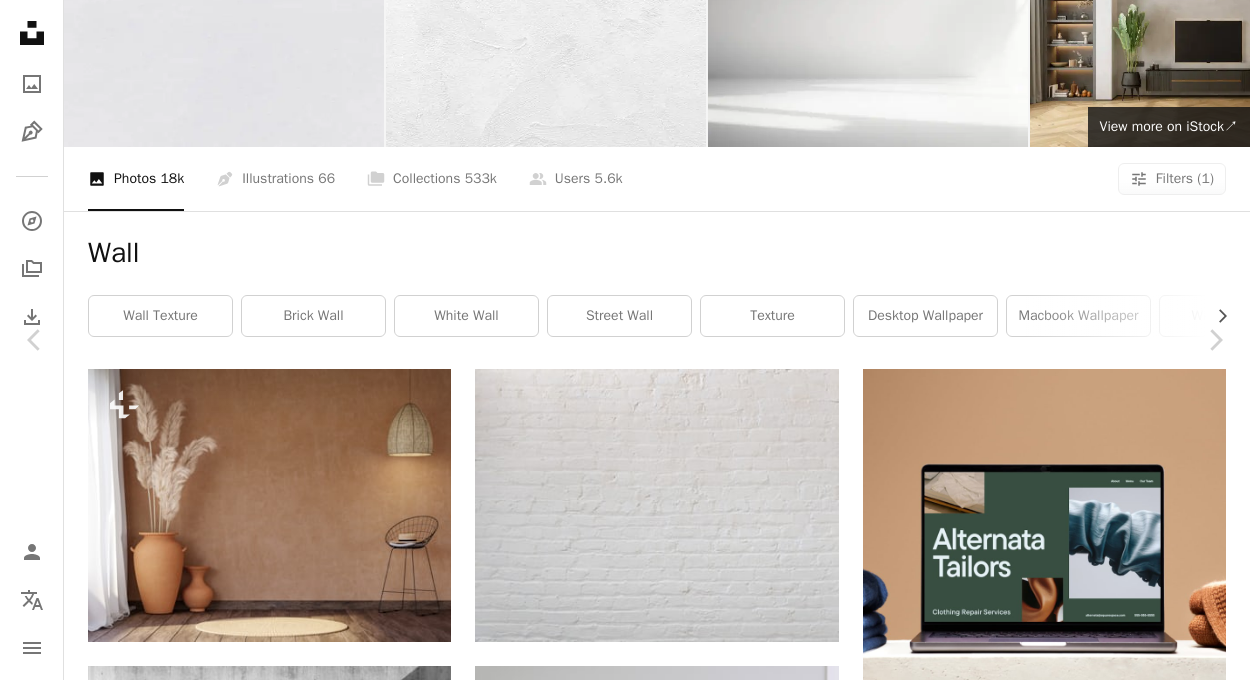 click on "Unsplash logo Unsplash Home A photo Pen Tool A compass A stack of folders Download Person Localization icon navigation menu A magnifying glass ****** An X shape Visual search Get Unsplash+ Log in Submit an image Browse premium images on iStock | 20% off at iStock ↗ Browse premium images on iStock 20% off at iStock ↗ View more ↗ View more on iStock ↗ A photo Photos 3.7k Pen Tool Illustrations 308 A stack of folders Collections 149k A group of people Users 81 Clear A copyright icon © License Arrow down Aspect ratio Landscape Arrow down Unfold Sort by Relevance Arrow down Filters Filters (1) Poster Chevron right art poster mockup poster background movie poster poster design posters wall sign mock person grey Plus sign for Unsplash+ A heart A plus sign Getty Images For Unsplash+ A lock Download A heart A plus sign [FIRST] [LAST] Available for hire A checkmark inside of a circle Arrow pointing down Plus sign for Unsplash+ A heart A plus sign [FIRST] [LAST] For Unsplash+ A lock Download" at bounding box center [625, 3954] 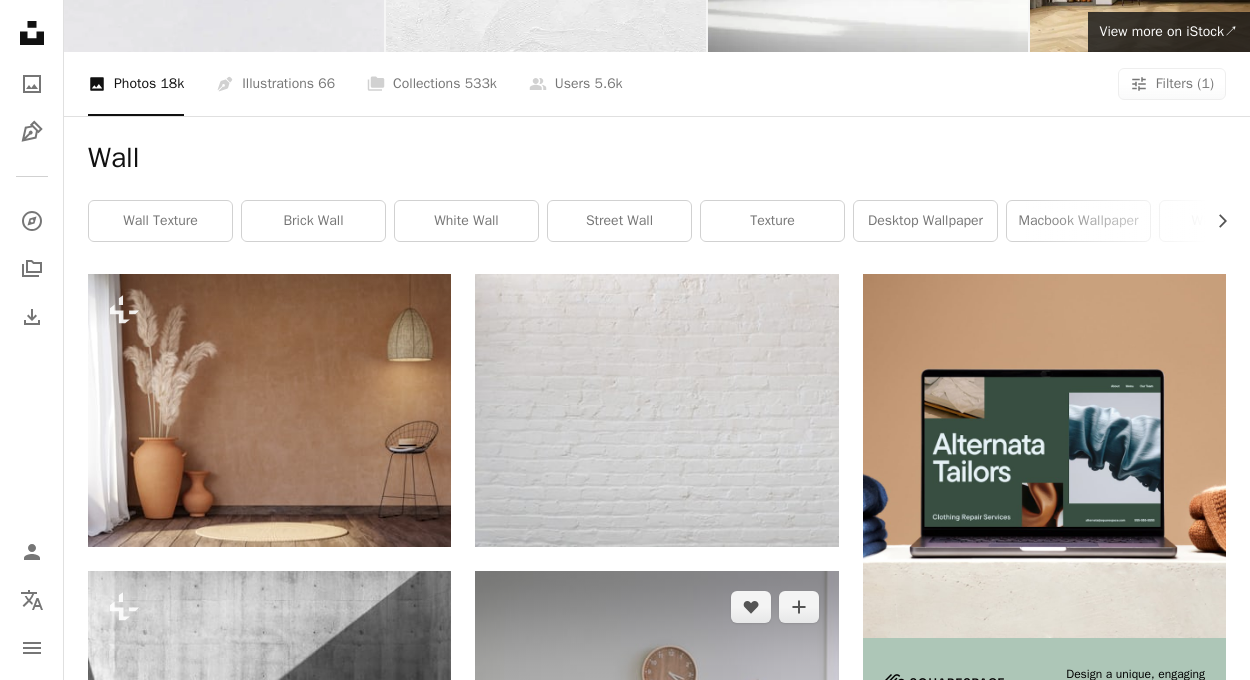 scroll, scrollTop: 377, scrollLeft: 0, axis: vertical 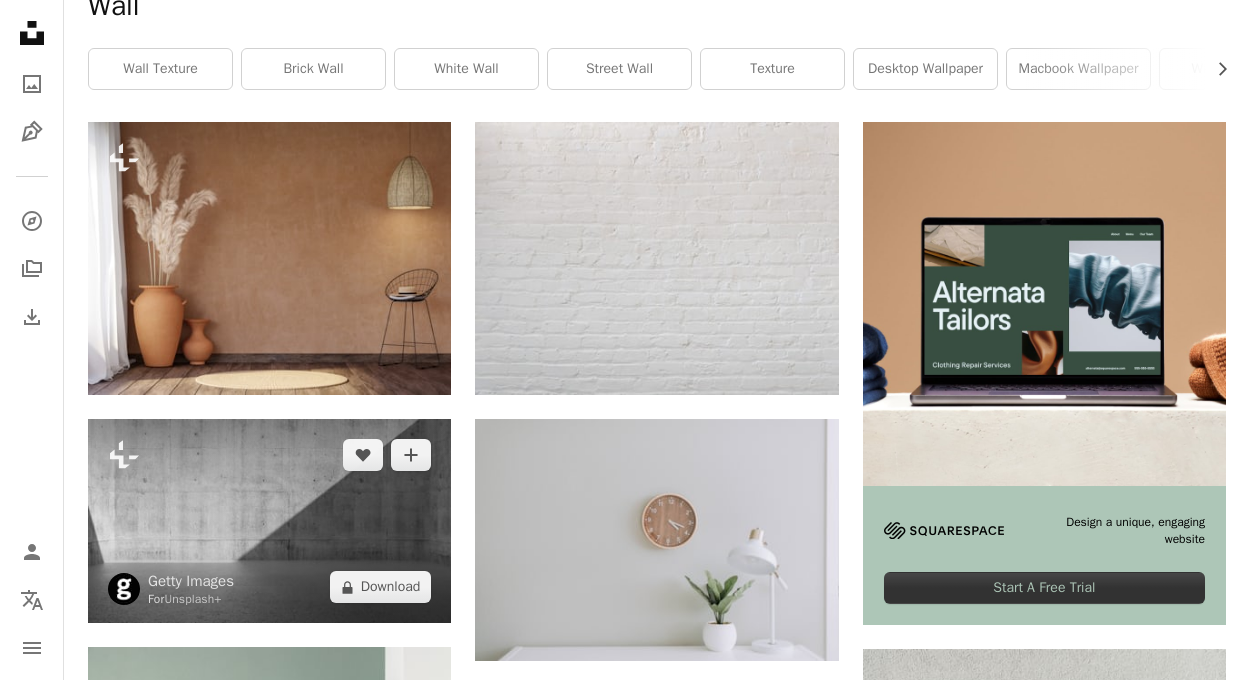 click at bounding box center [269, 521] 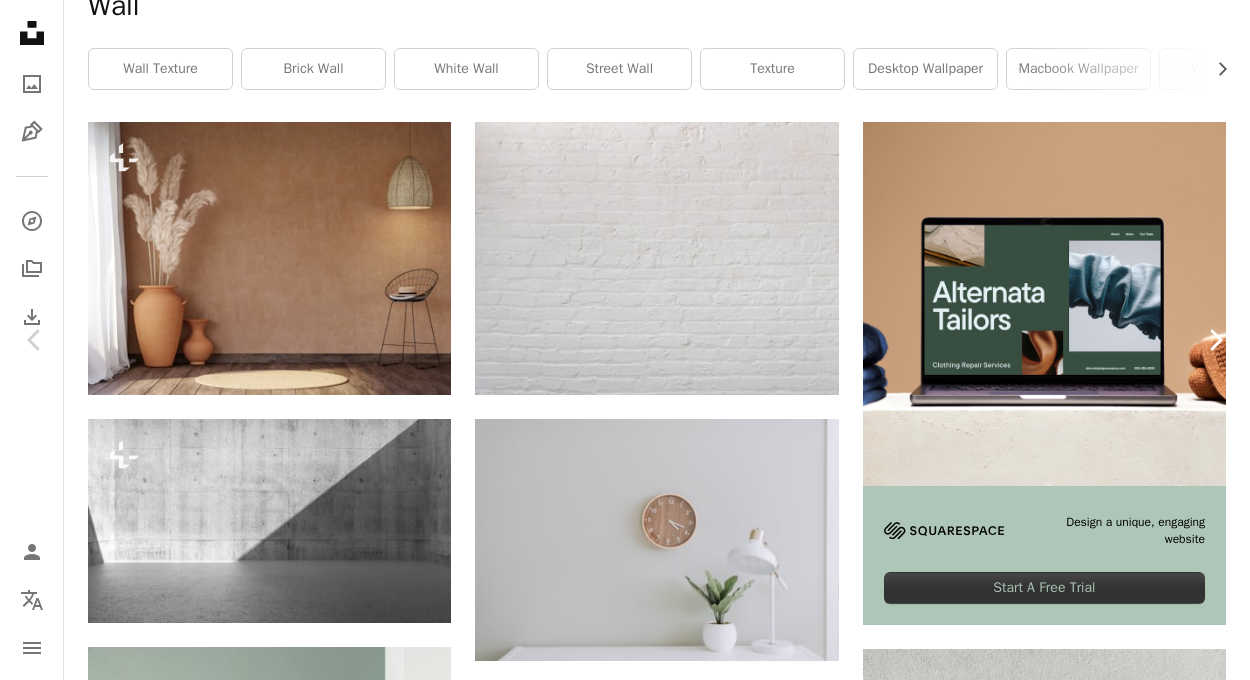 click on "Chevron right" at bounding box center [1215, 340] 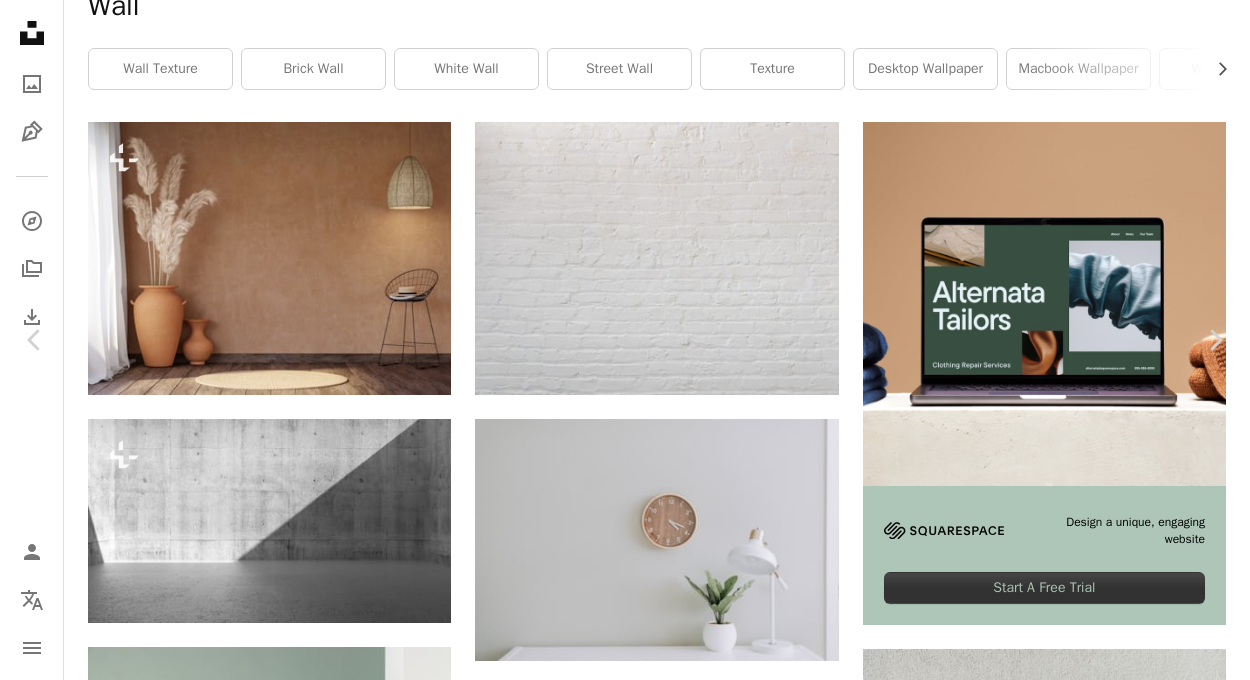 click on "An X shape Chevron left Chevron right [FIRST] [LAST] heyquilia A heart A plus sign Download free Chevron down Zoom in ––– ––  –– ––– –––– –––– ––– ––  –– ––– –––– –––– ––– ––  –– ––– –––– –––– A forward-right arrow Share Info icon Info More Actions –––   – –––  – – ––  – ––––. ––– ––– ––––  –––– ––– ––– – –––– –––– ––– –––   –––– –––– Browse premium related images on iStock  |  Save 20% with code UNSPLASH20 Related images A heart A plus sign [FIRST] [LAST] Available for hire A checkmark inside of a circle Arrow pointing down A heart A plus sign [FIRST] Arrow pointing down A heart A plus sign [FIRST] [LAST] Available for hire A checkmark inside of a circle Arrow pointing down A heart A plus sign [FIRST] Arrow pointing down Plus sign for Unsplash+ A heart A plus sign [FIRST] [LAST] For  Unsplash+" at bounding box center (625, 3707) 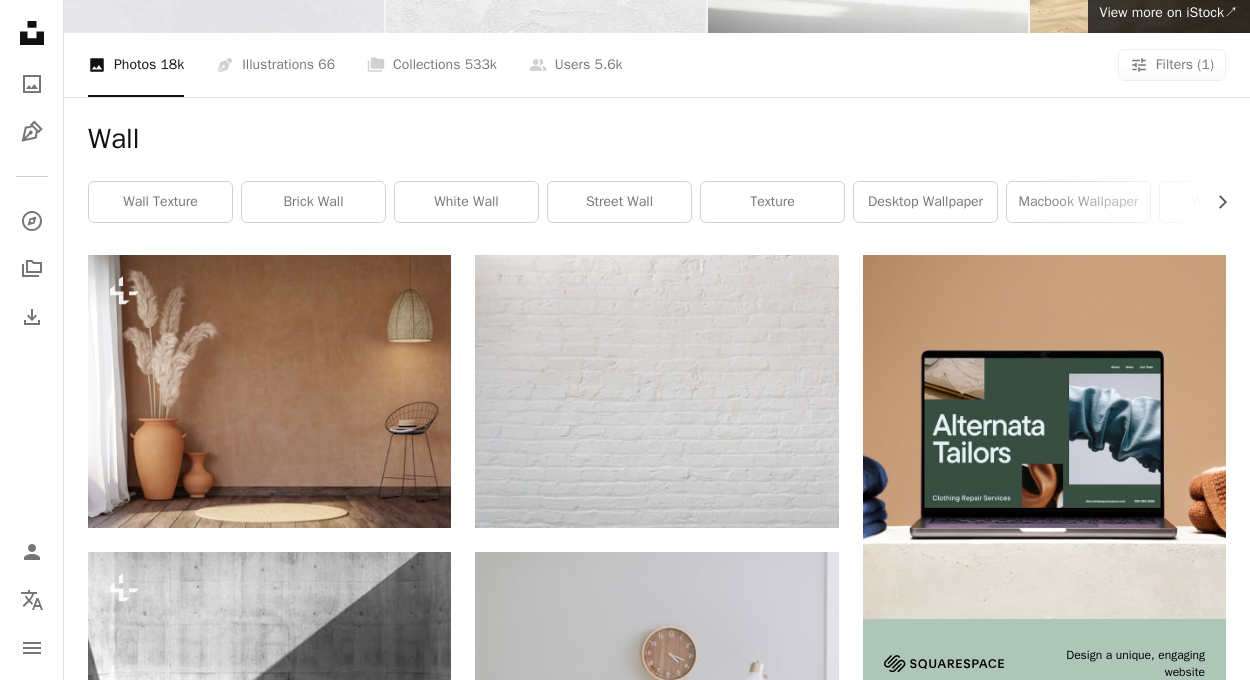 scroll, scrollTop: 218, scrollLeft: 0, axis: vertical 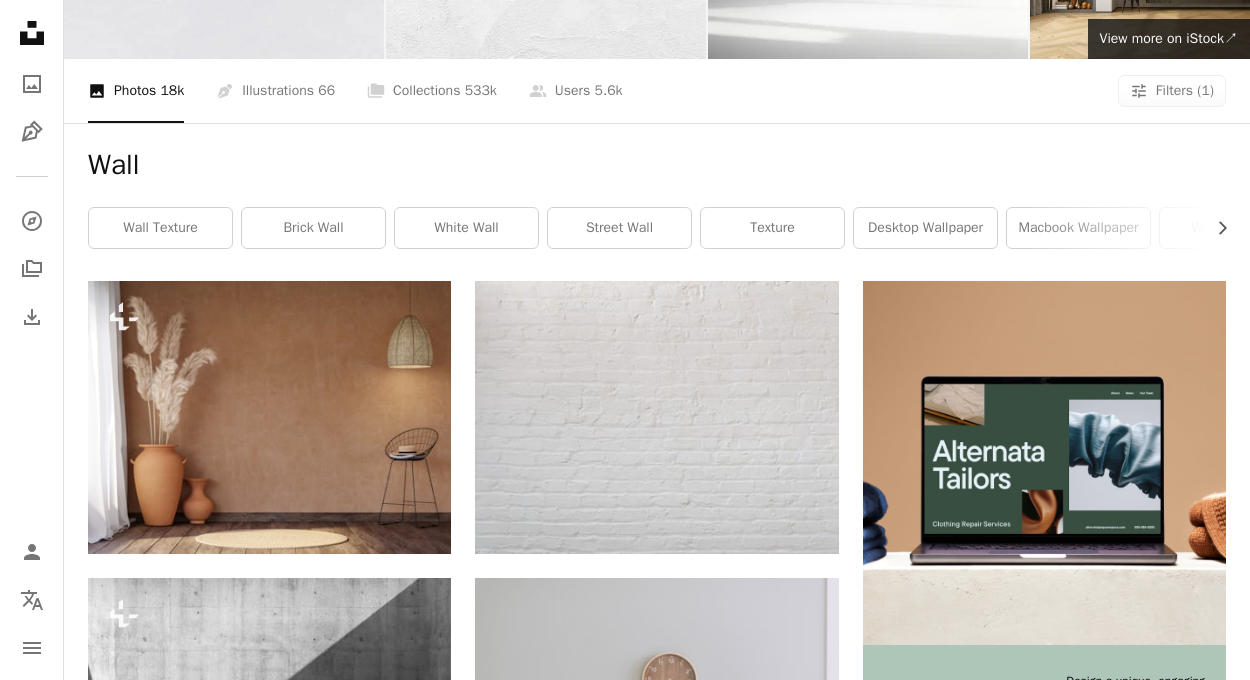 click at bounding box center [1044, 1196] 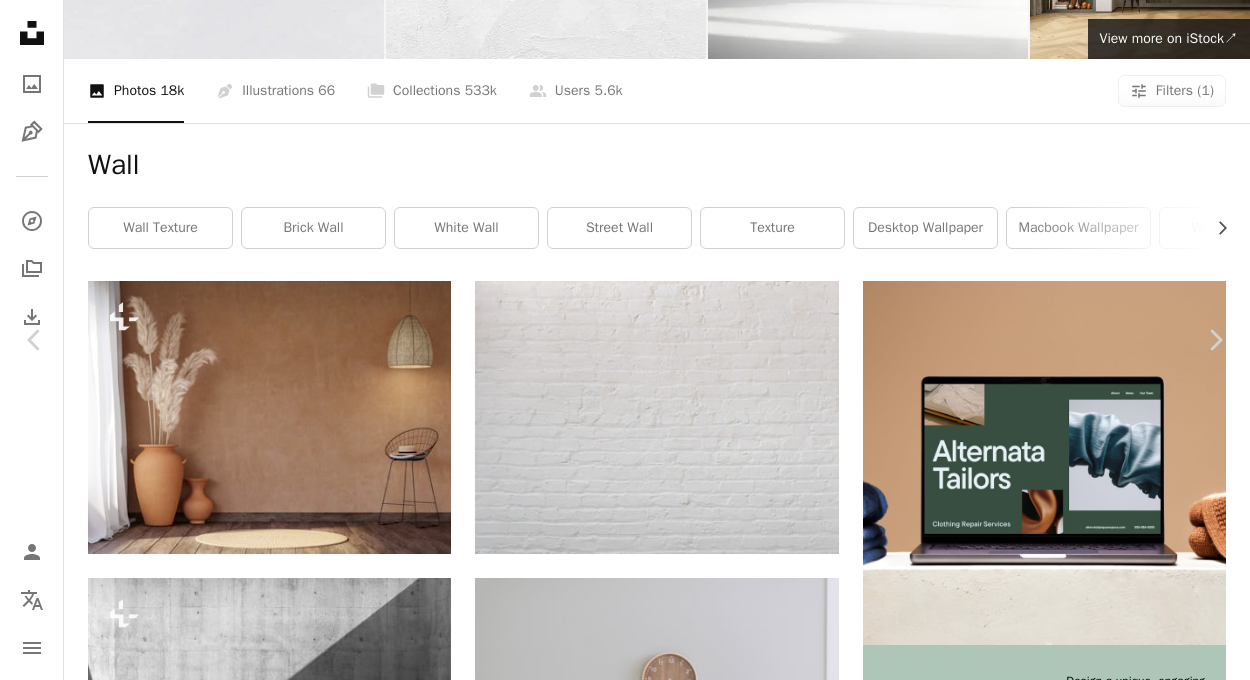 click on "Chevron down" 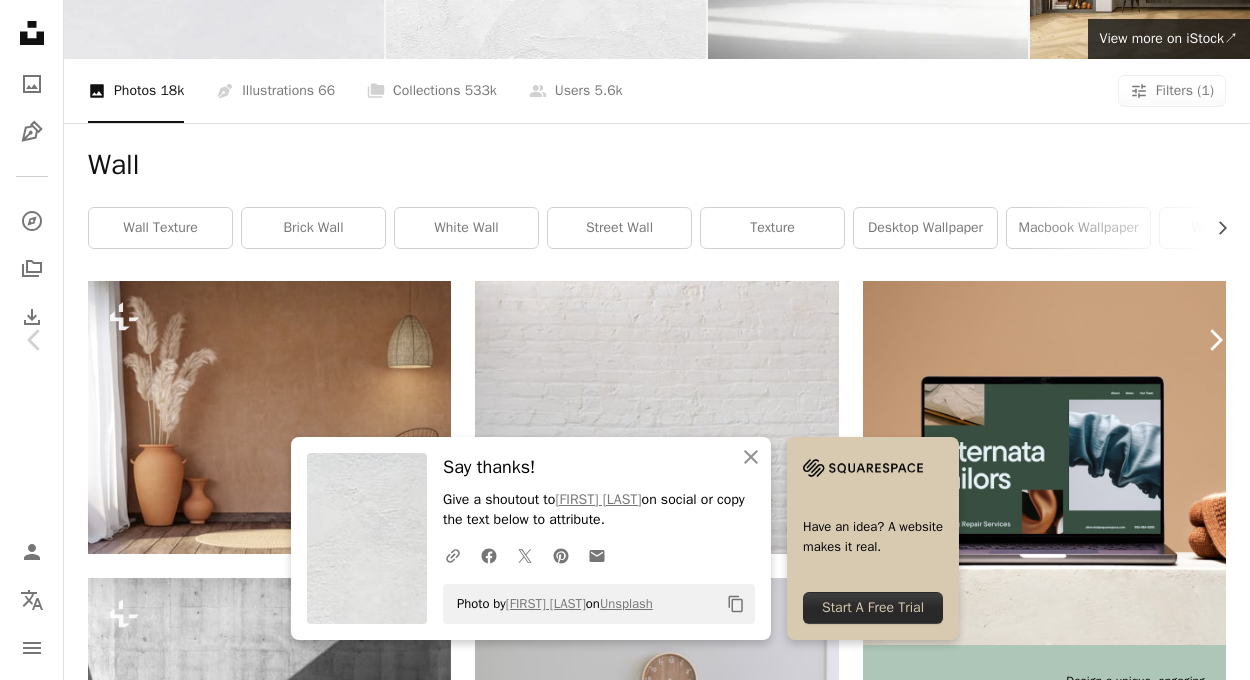 click on "Chevron right" at bounding box center (1215, 340) 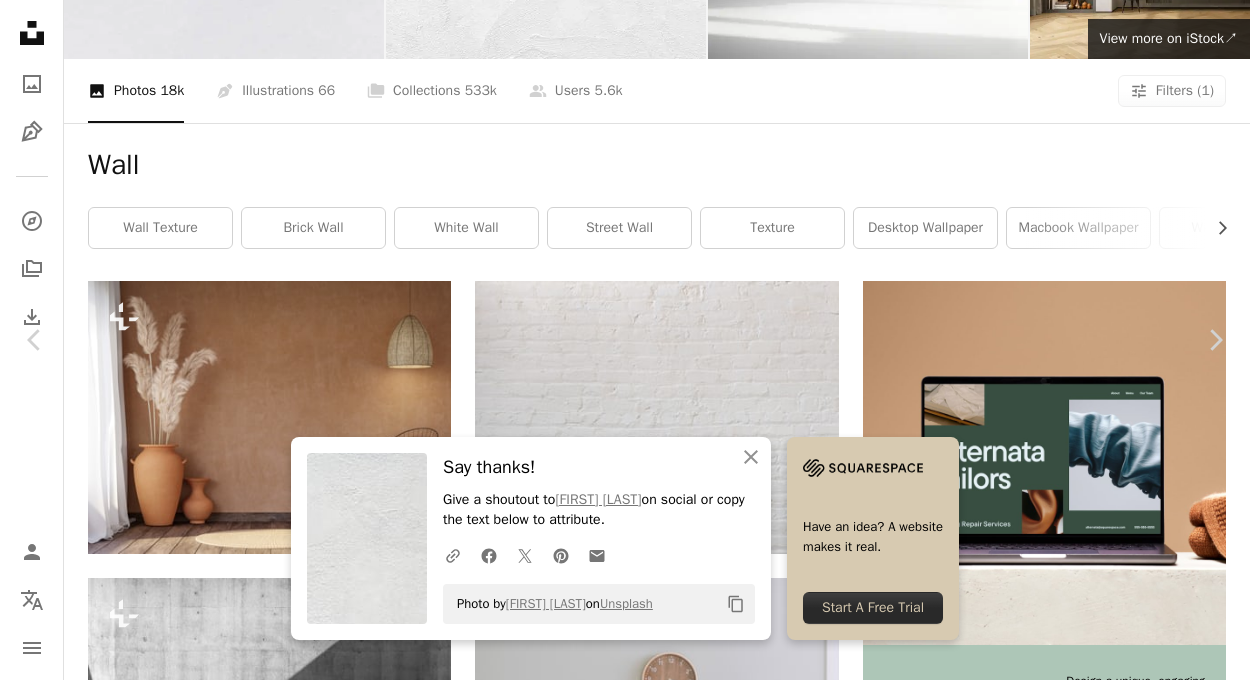 click on "An X shape Chevron left Chevron right An X shape Close Say thanks! Give a shoutout to thomas heintz on social or copy the text below to attribute. A URL sharing icon (chains) Facebook icon X (formerly Twitter) icon Pinterest icon An envelope Photo by thomas heintz on Unsplash
Copy content Have an idea? A website makes it real. Start A Free Trial Samantha Gades Available for hire A checkmark inside of a circle A heart A plus sign Download free Chevron down Zoom in Views 149,628,261 Downloads 2,133,569 Featured in Photos , Wallpapers , Interiors A forward-right arrow Share Info icon Info More Actions My Bedroom-Simplicity A map marker [CITY], [COUNTRY] Calendar outlined Published on [DATE] Camera NIKON CORPORATION, NIKON D750 Safety Free to use under the Unsplash License zoom background desktop plant wall interior white bedroom time clock morning space wallpaper apartment lamp minimalism simple space background clean simple wallpaper bright simple background Free stock photos" at bounding box center [625, 3866] 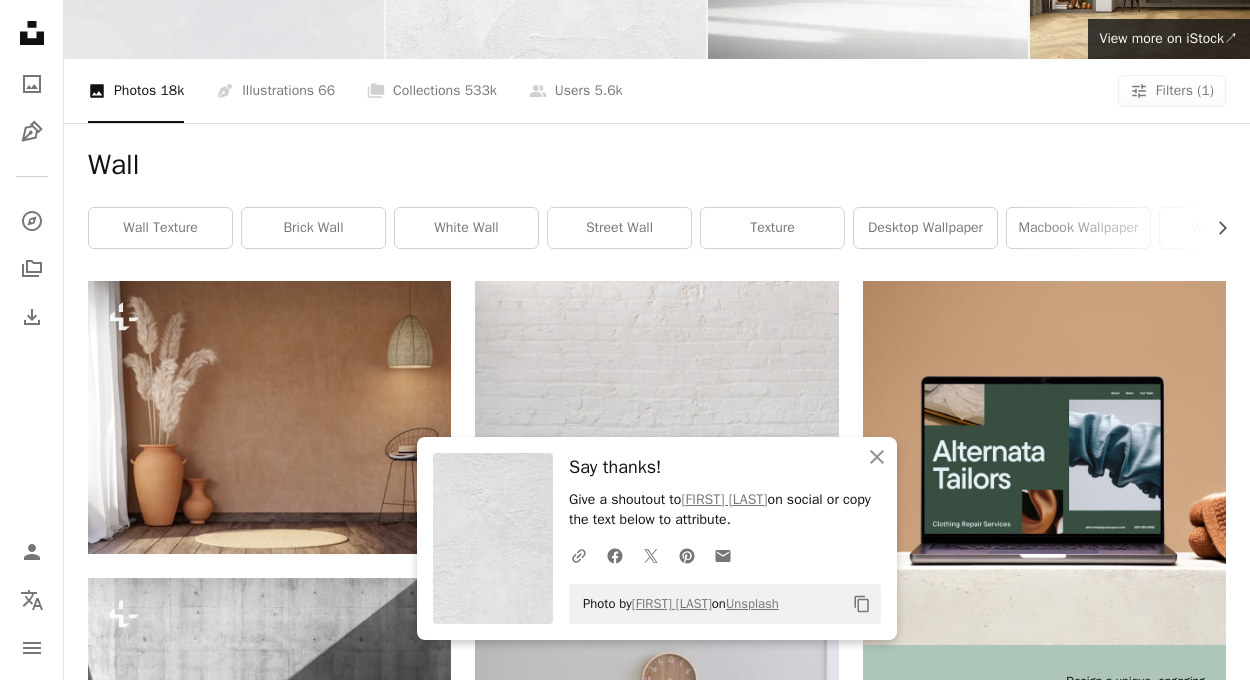 click at bounding box center [1044, 929] 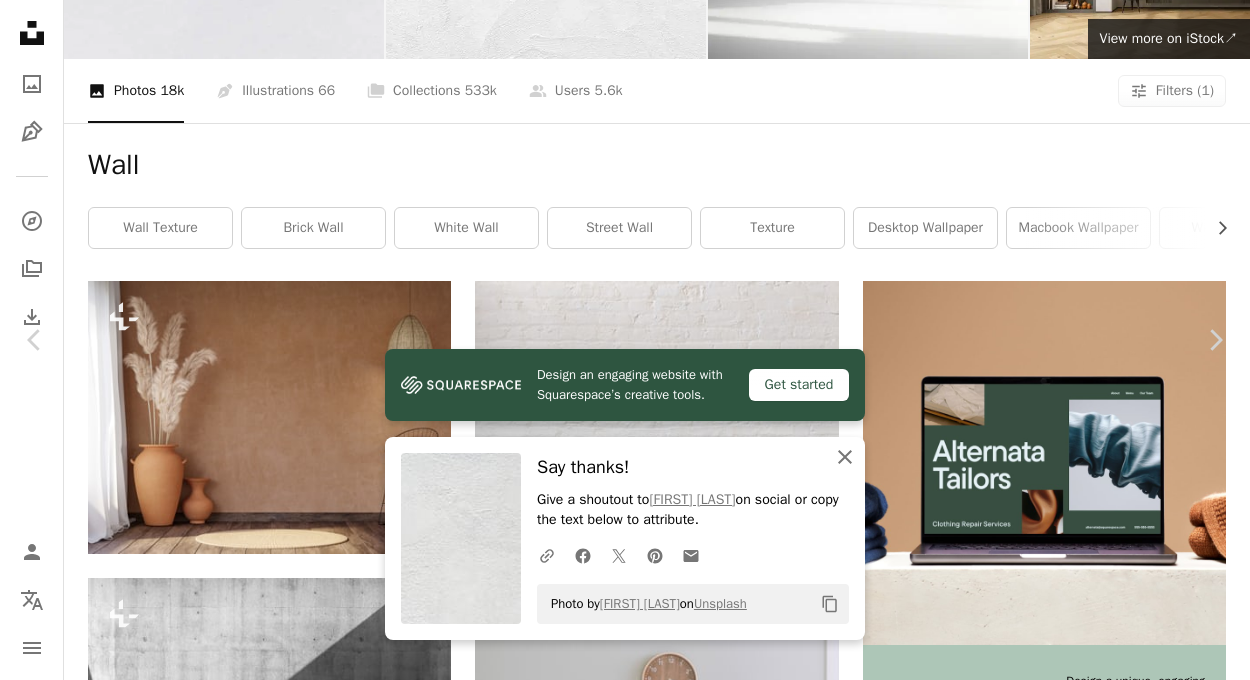 click on "An X shape" 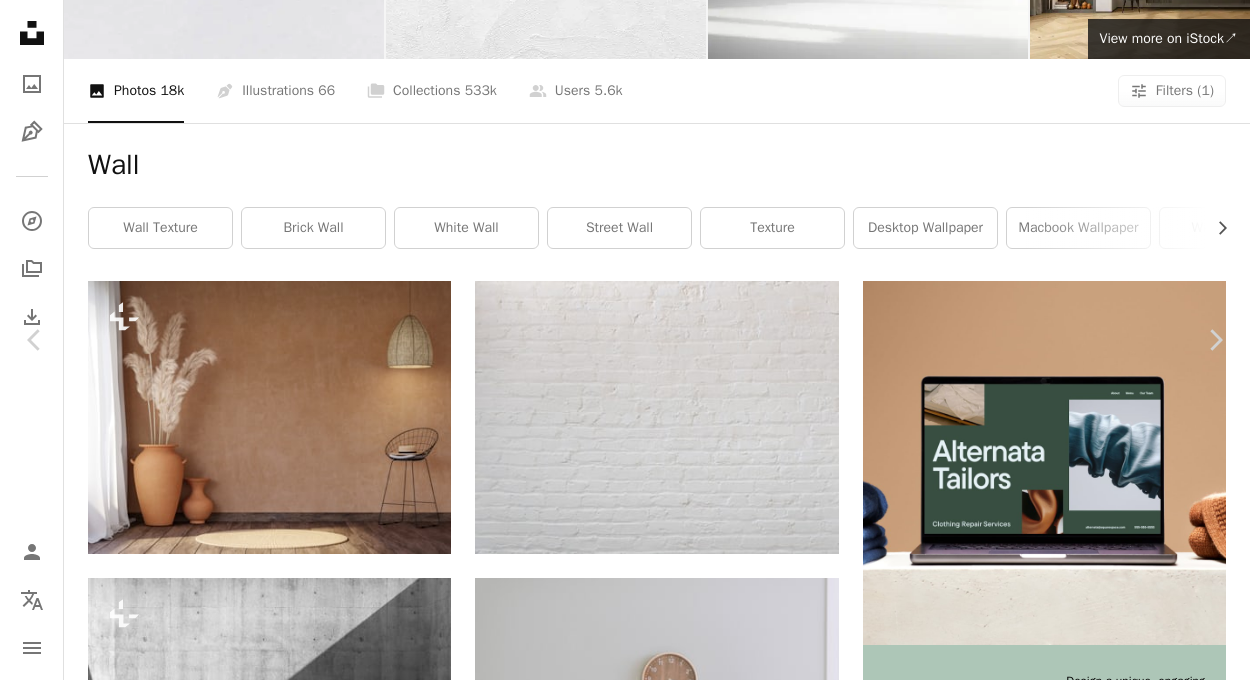 click 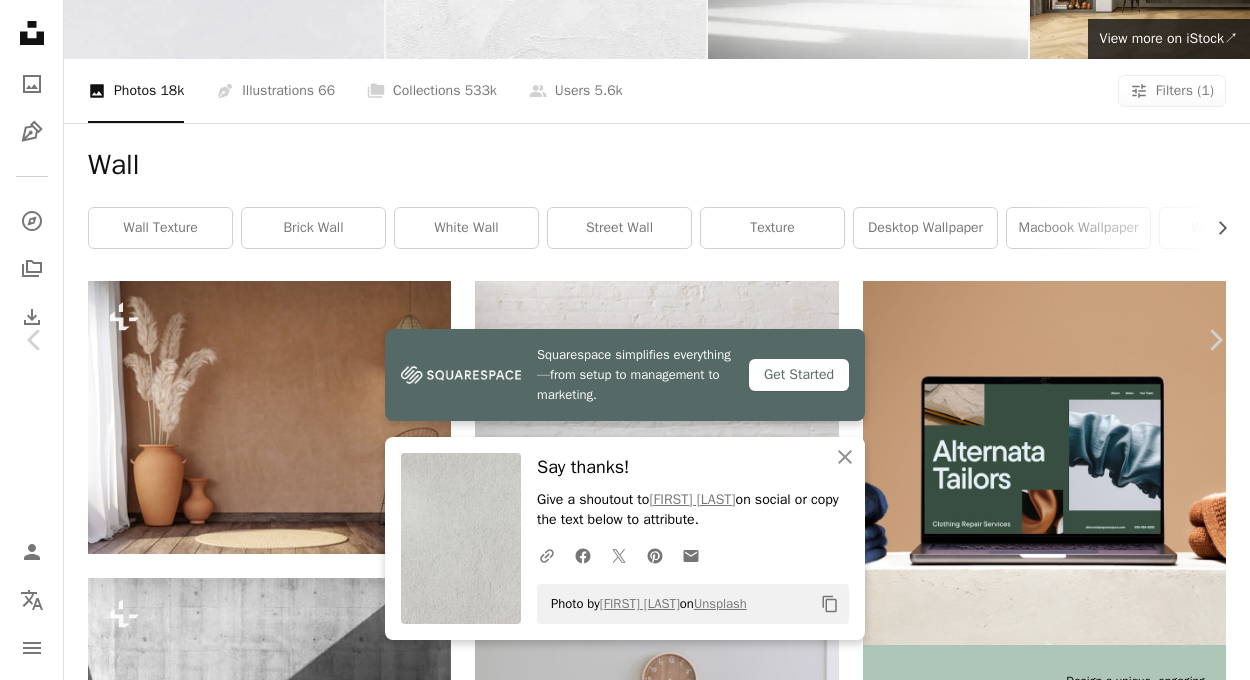 click on "An X shape Chevron left Chevron right [FIRST] [LAST] [LAST] A heart A plus sign Download free Chevron down Zoom in Views 188,196,004 Downloads 614,578 Featured in Photos , Textures A forward-right arrow Share Info icon Info More Actions I’m moving out of this apartment and the walls are so good. A map marker [CITY], [COUNTRY] Calendar outlined Published on [MONTH] [DAY], [YEAR] Camera FUJIFILM, X100F Safety Free to use under the Unsplash License wallpaper abstract building wall sand backdrop wave stone old warm decor belgium form decoration solid paving decorative weathered uneven dappled Free pictures Browse premium related images on iStock | Save 20% with code UNSPLASH20 View more on iStock ↗ A heart" at bounding box center [625, 3866] 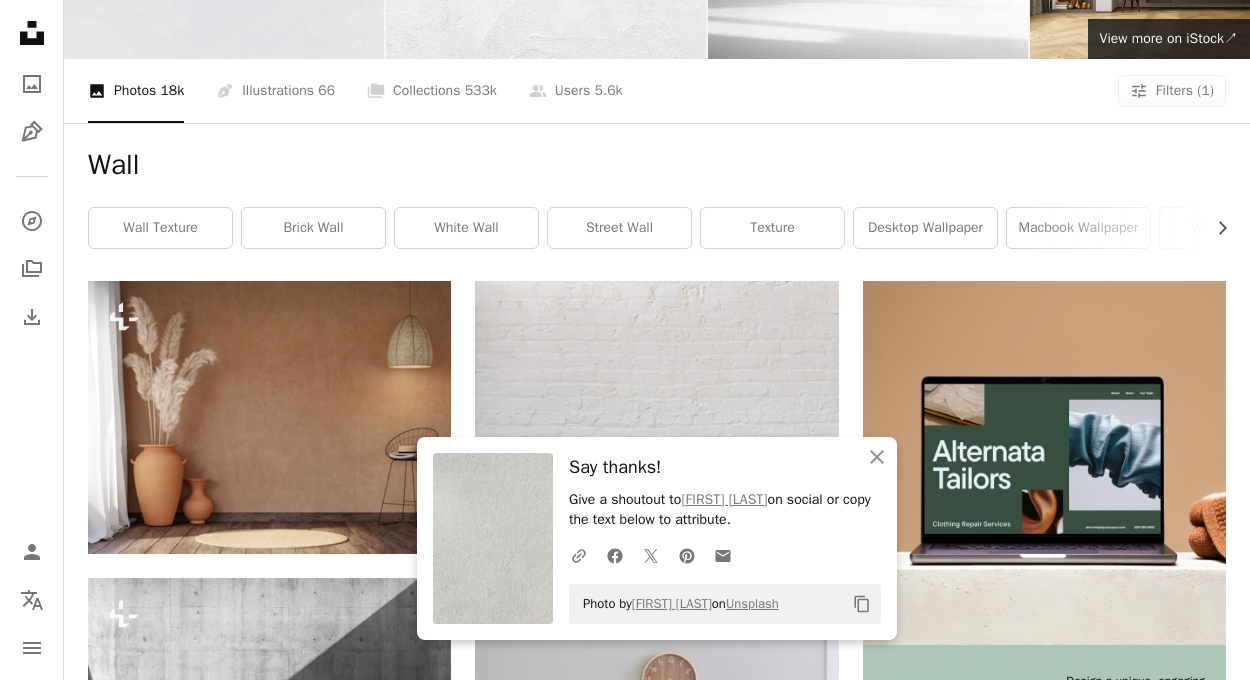 scroll, scrollTop: 0, scrollLeft: 0, axis: both 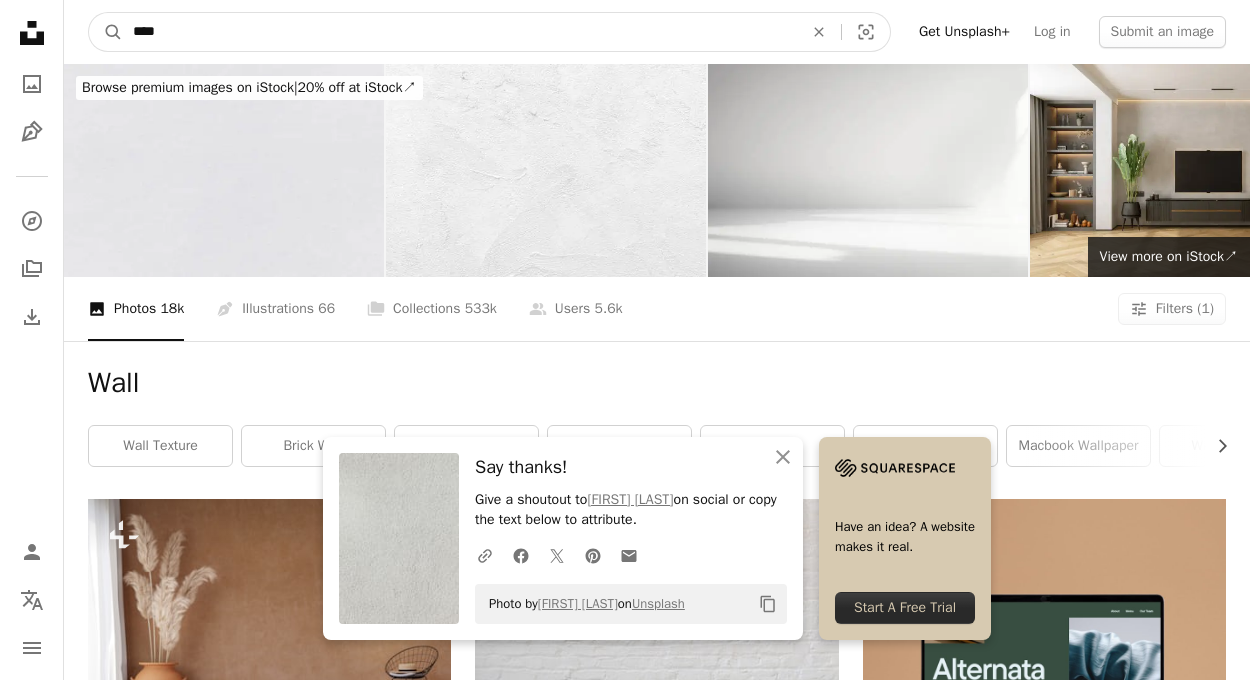 drag, startPoint x: 524, startPoint y: 31, endPoint x: 214, endPoint y: 29, distance: 310.00644 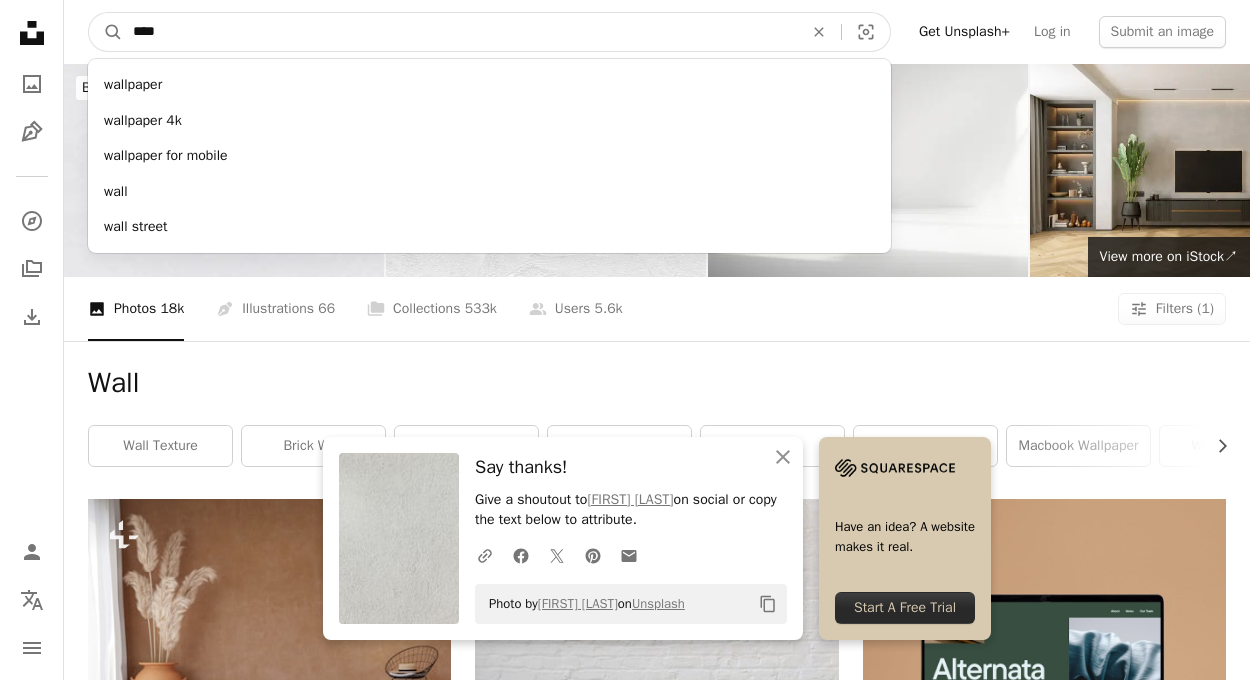 drag, startPoint x: 214, startPoint y: 29, endPoint x: 0, endPoint y: 29, distance: 214 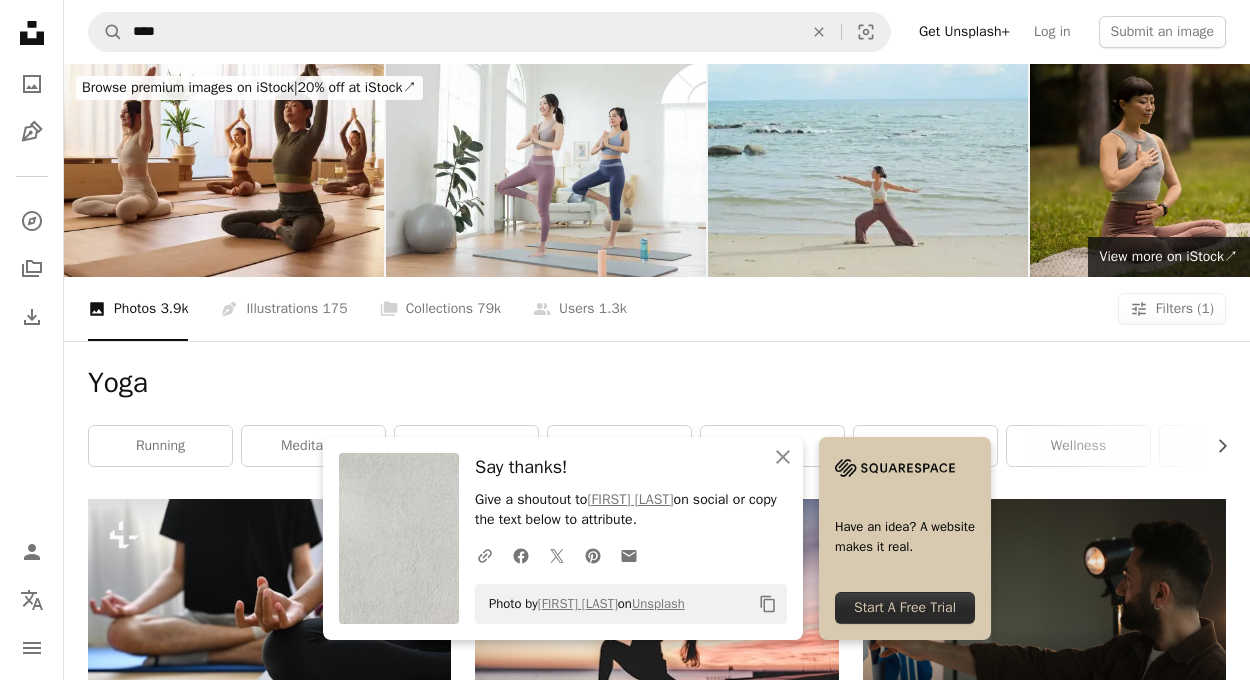 click on "Yoga Chevron right running meditation fitness pilates yoga man yoga studio wellness yoga mat yoga class gym yoga pose sport" at bounding box center (657, 420) 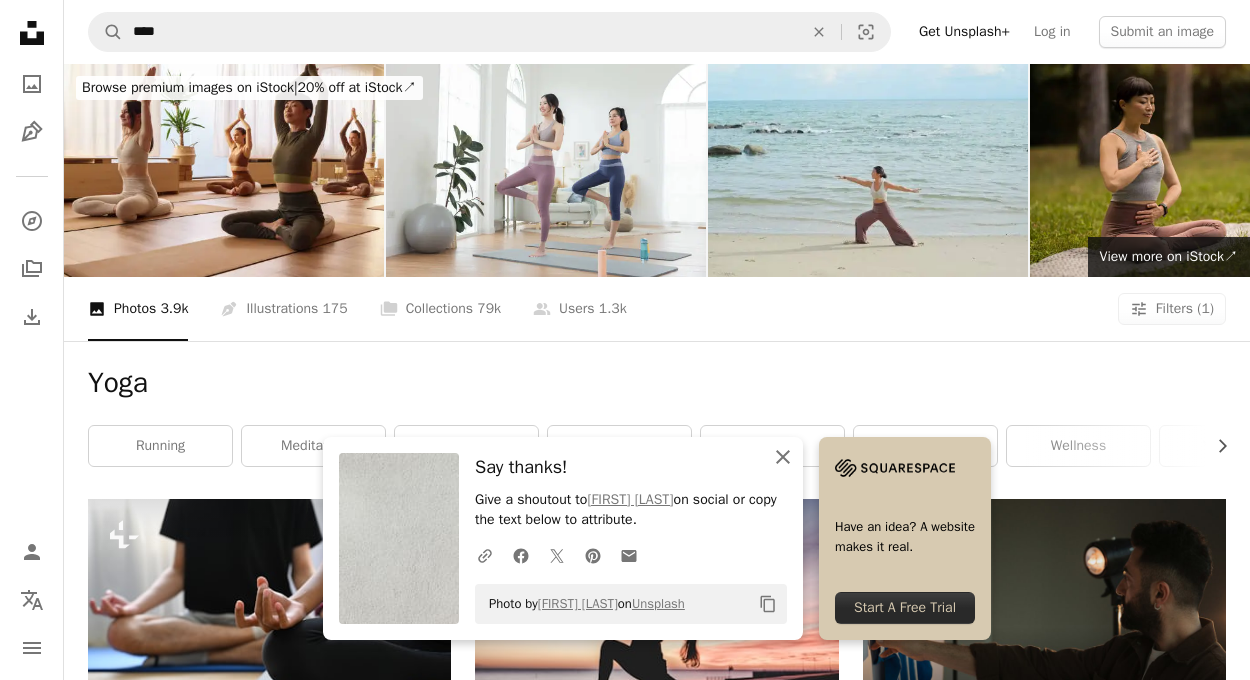 click on "An X shape" 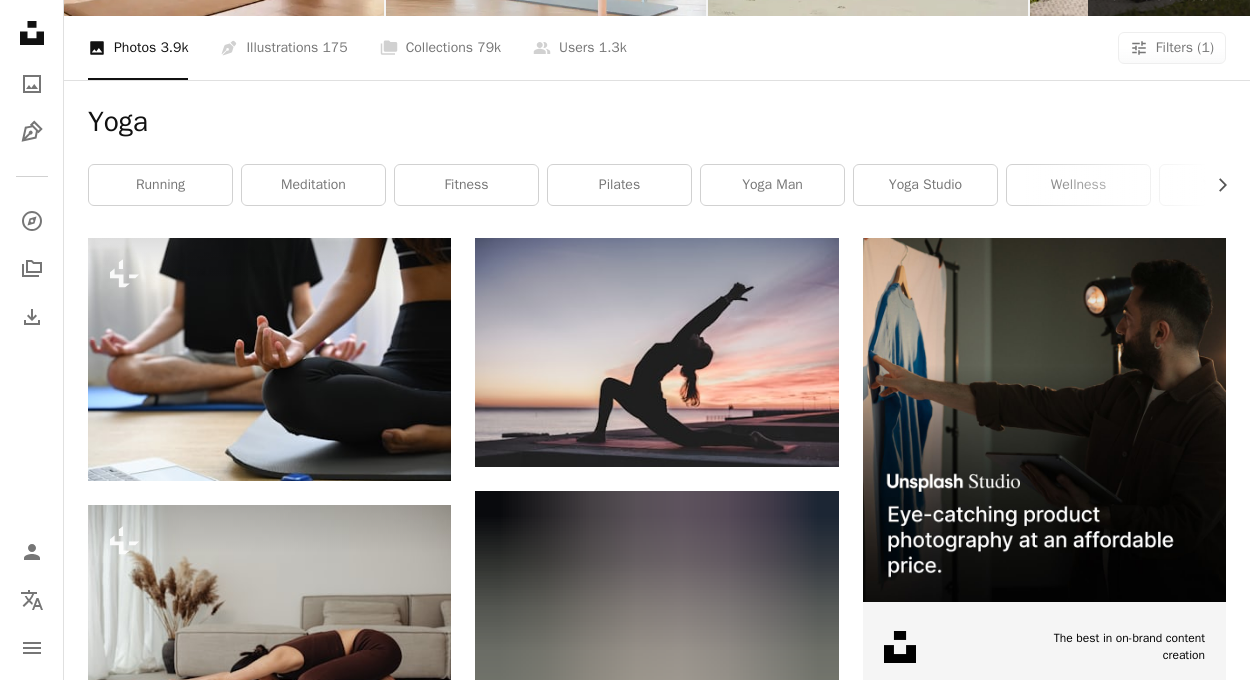 scroll, scrollTop: 0, scrollLeft: 0, axis: both 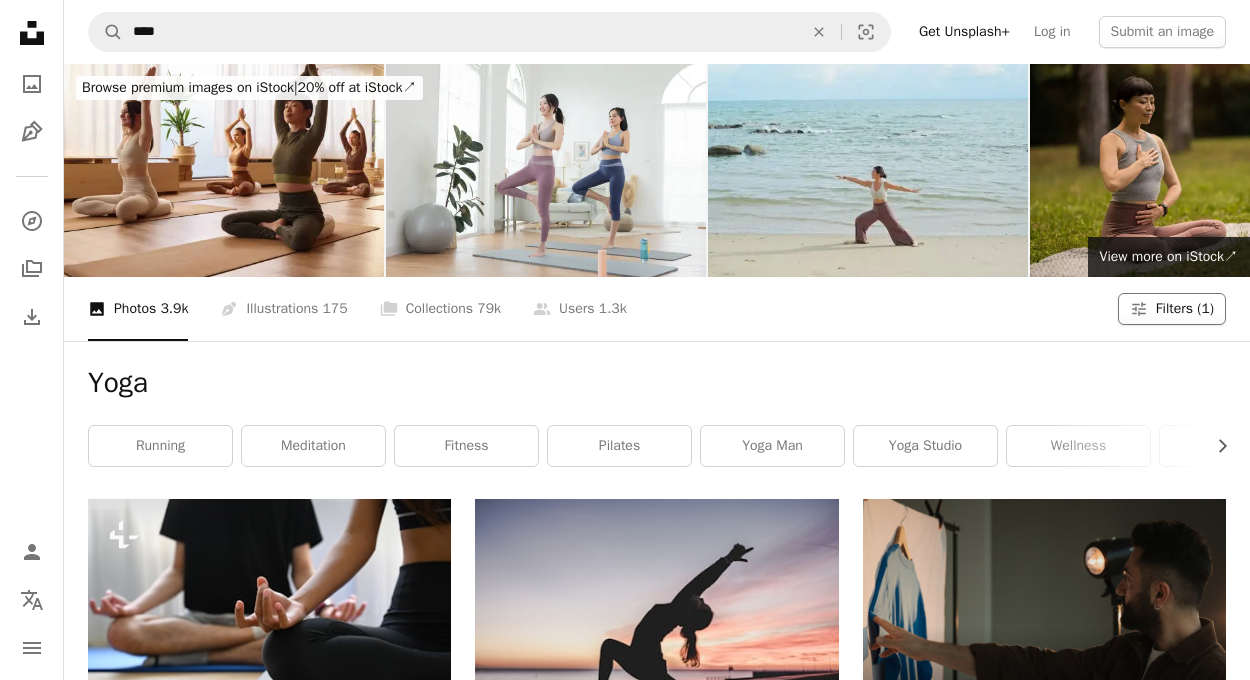 click on "Filters (1)" at bounding box center [1185, 309] 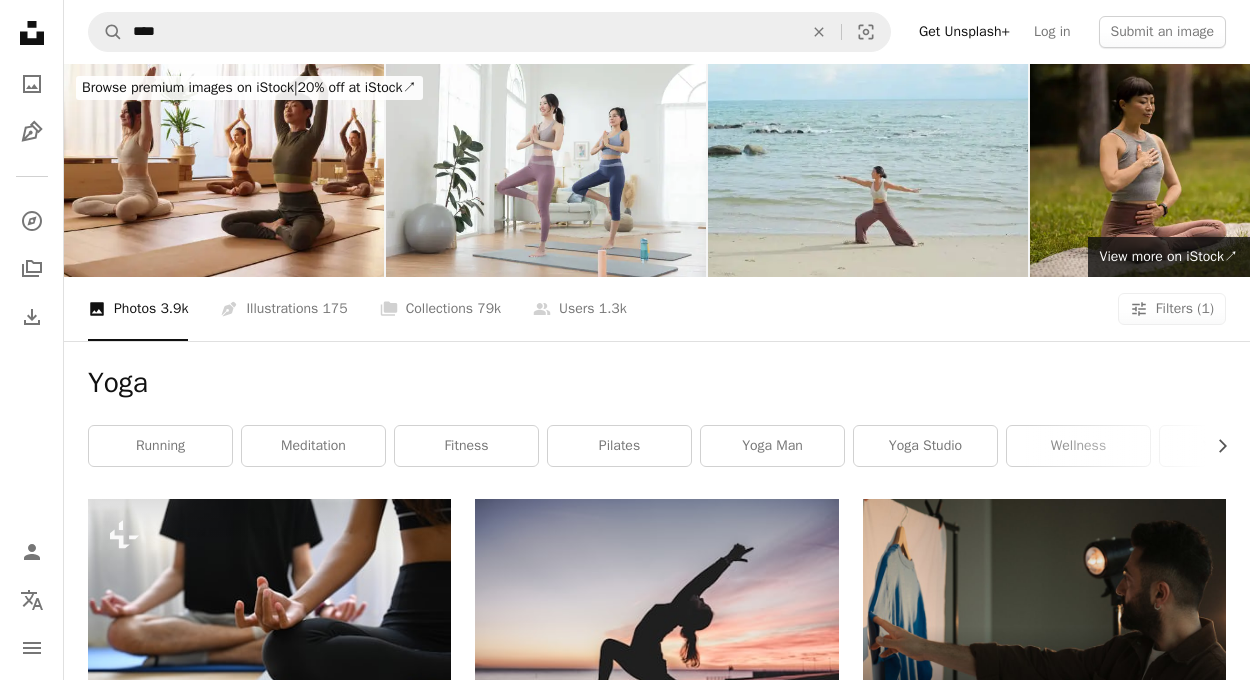 scroll, scrollTop: 114, scrollLeft: 0, axis: vertical 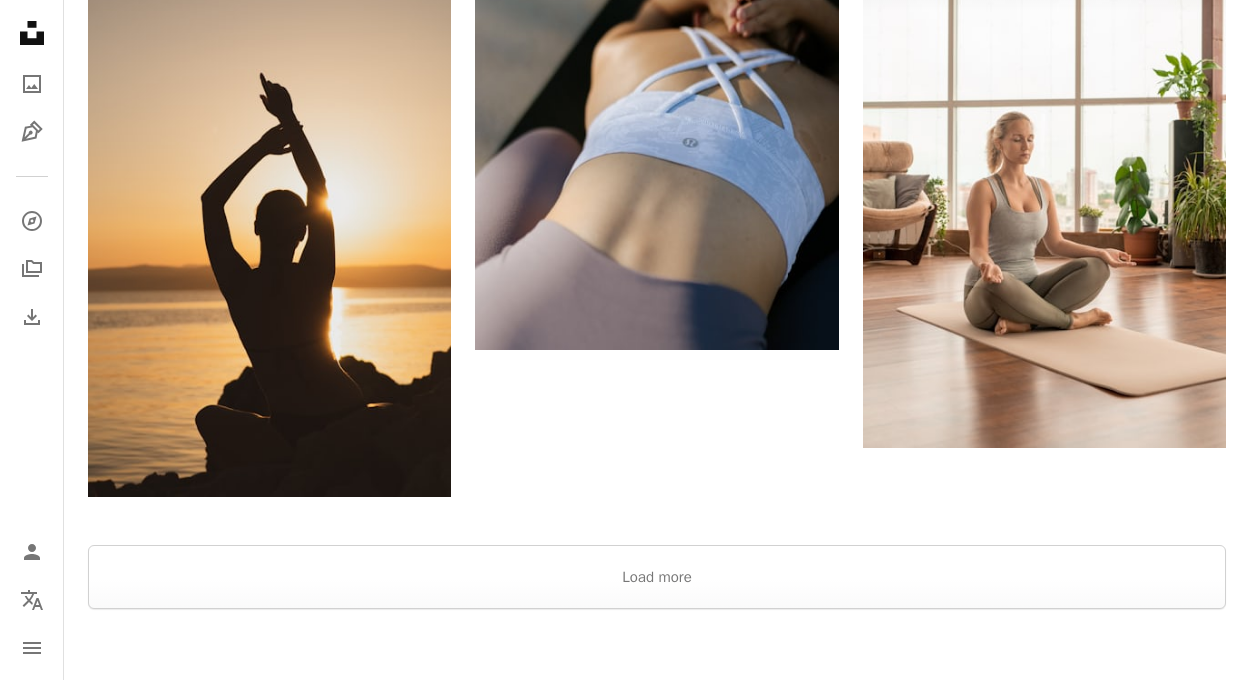 click at bounding box center [657, 661] 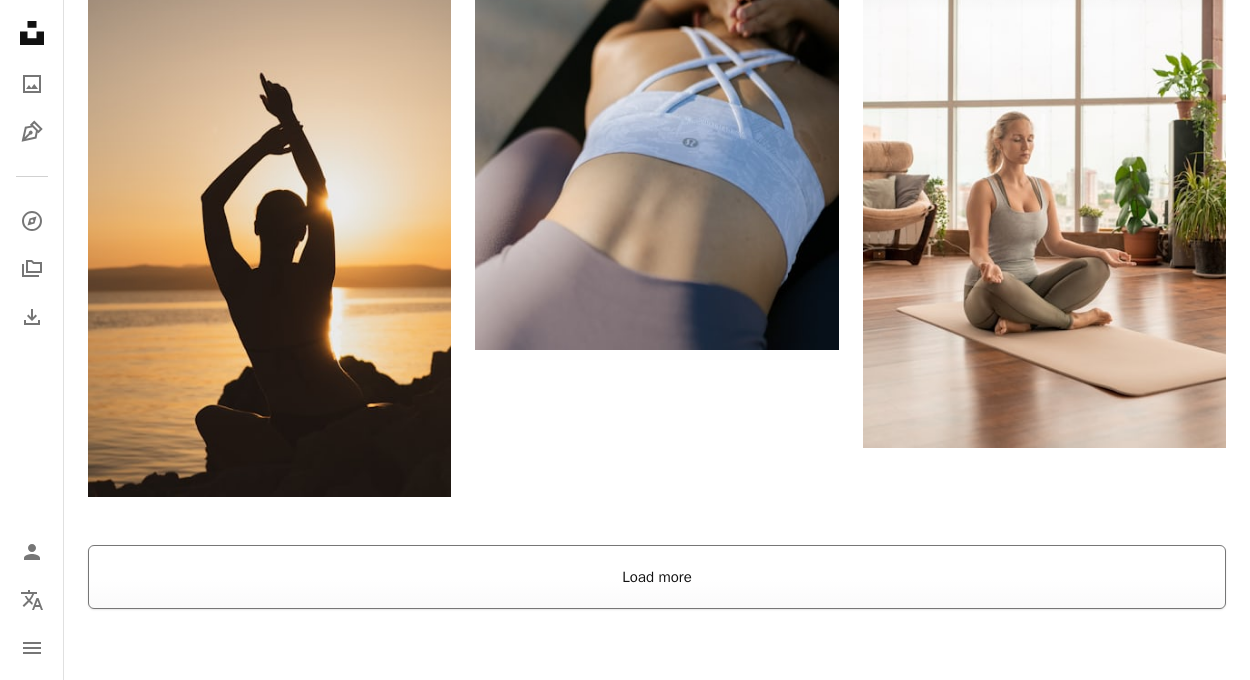 click on "Load more" at bounding box center (657, 577) 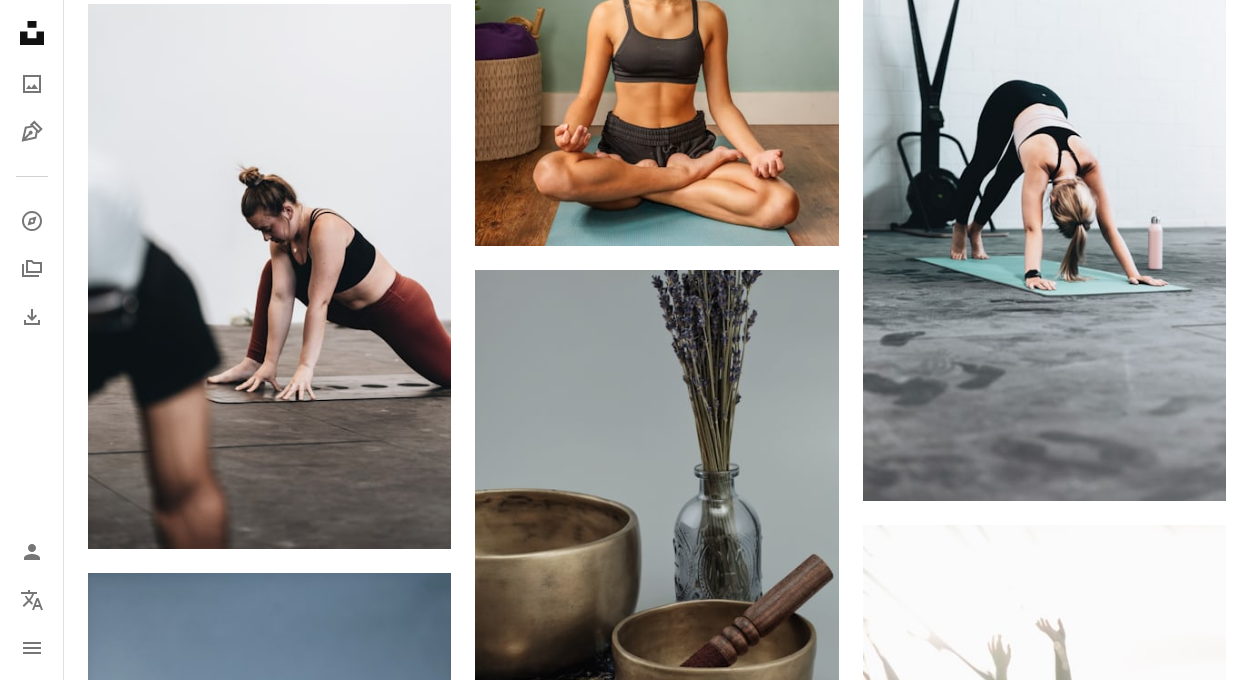 scroll, scrollTop: 9476, scrollLeft: 0, axis: vertical 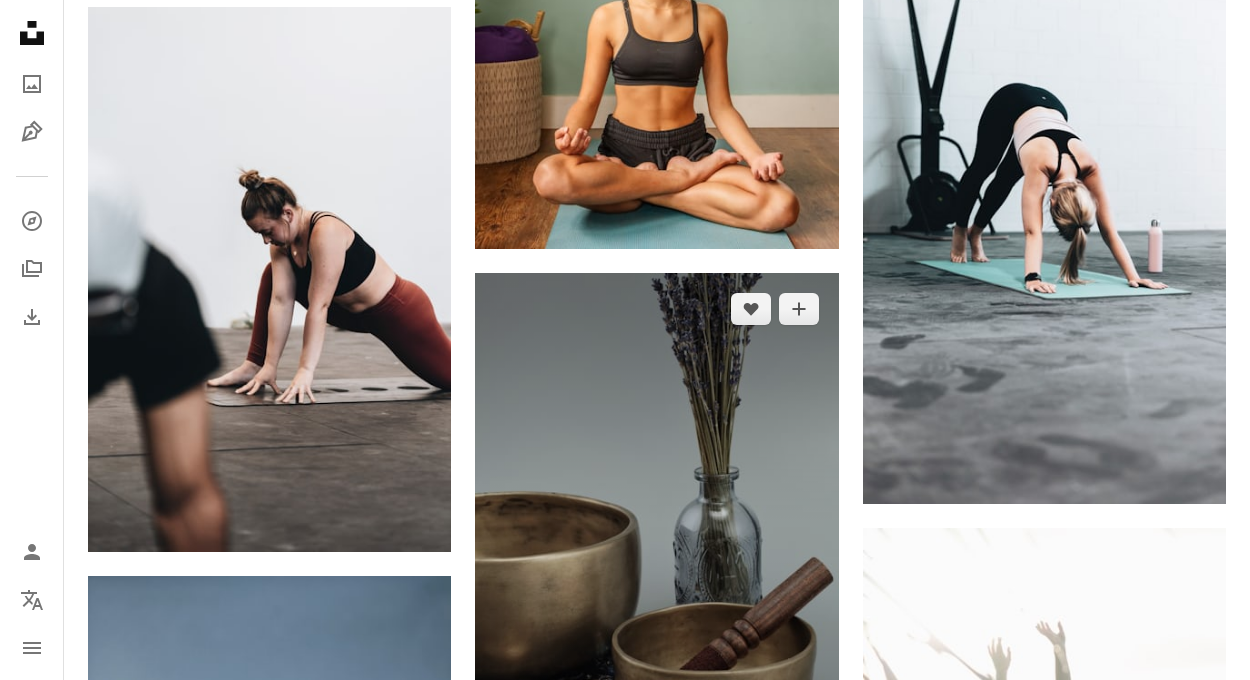 click at bounding box center [656, 545] 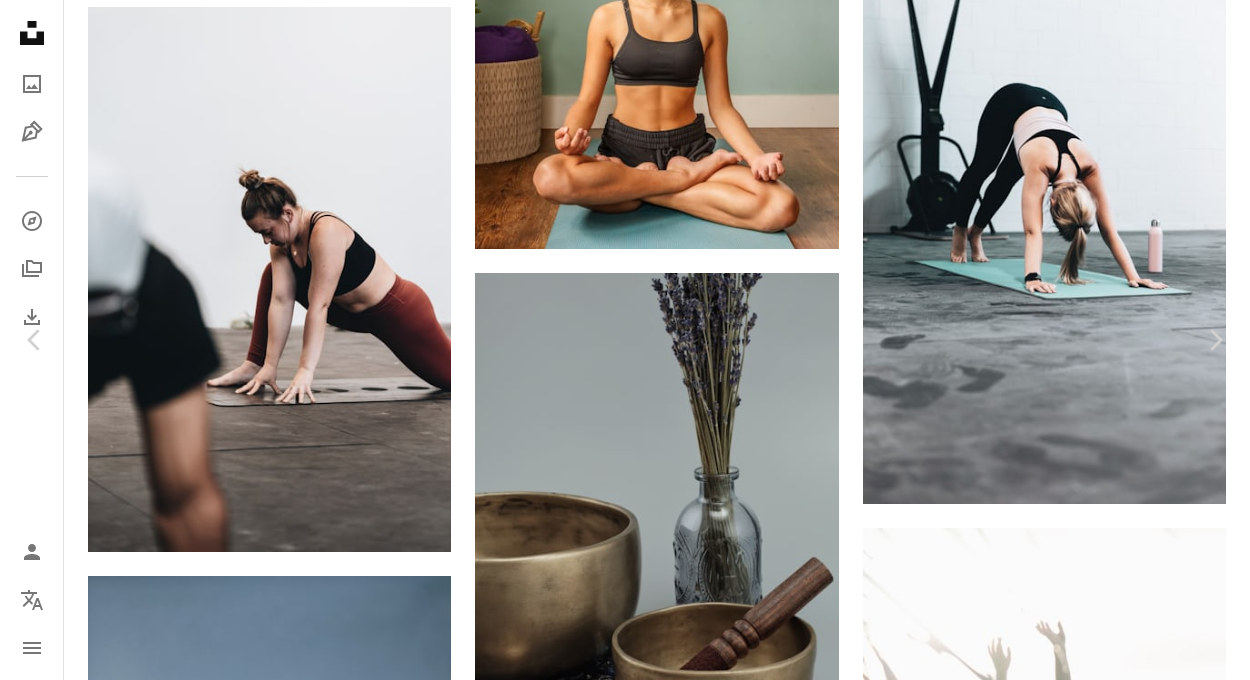 click on "Chevron down" 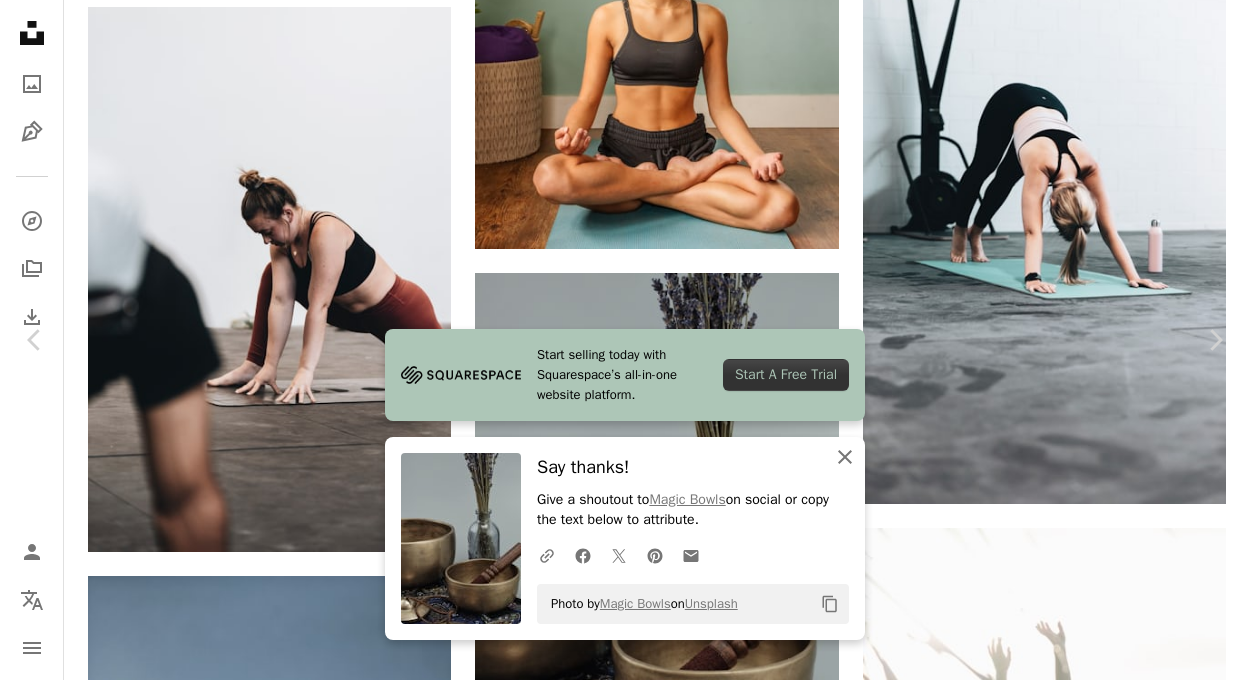 click on "An X shape" 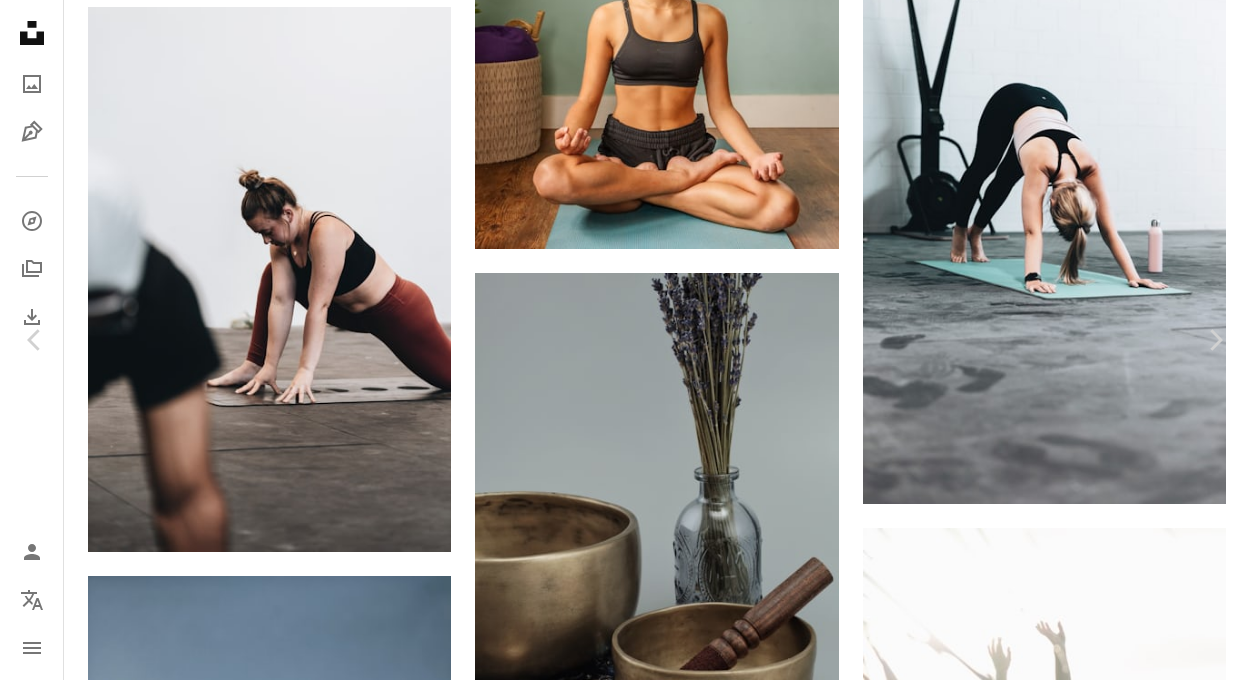 scroll, scrollTop: 1255, scrollLeft: 0, axis: vertical 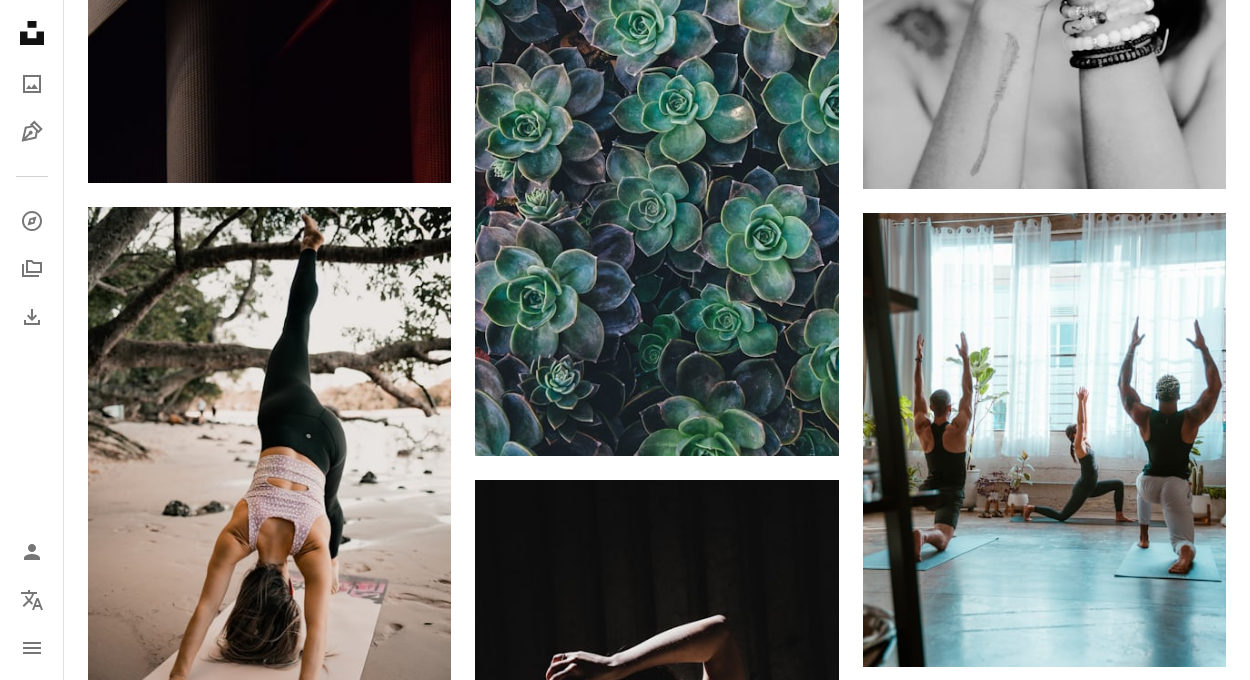 click at bounding box center (269, 1048) 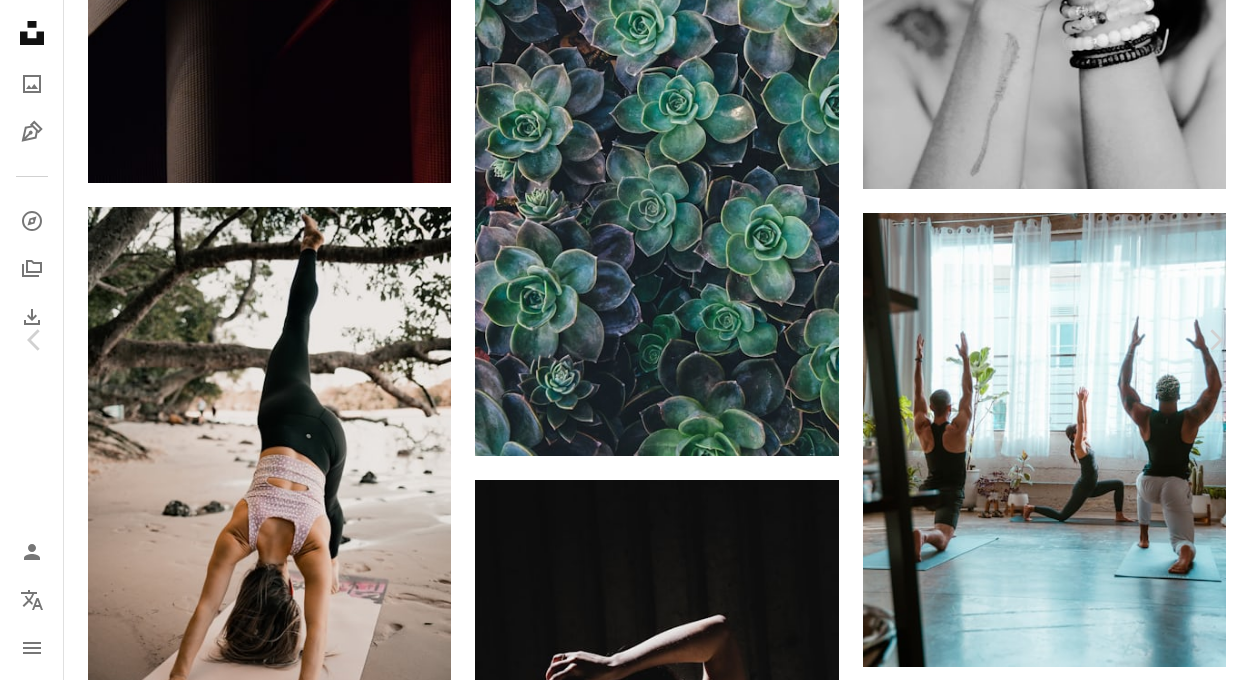 scroll, scrollTop: 1478, scrollLeft: 0, axis: vertical 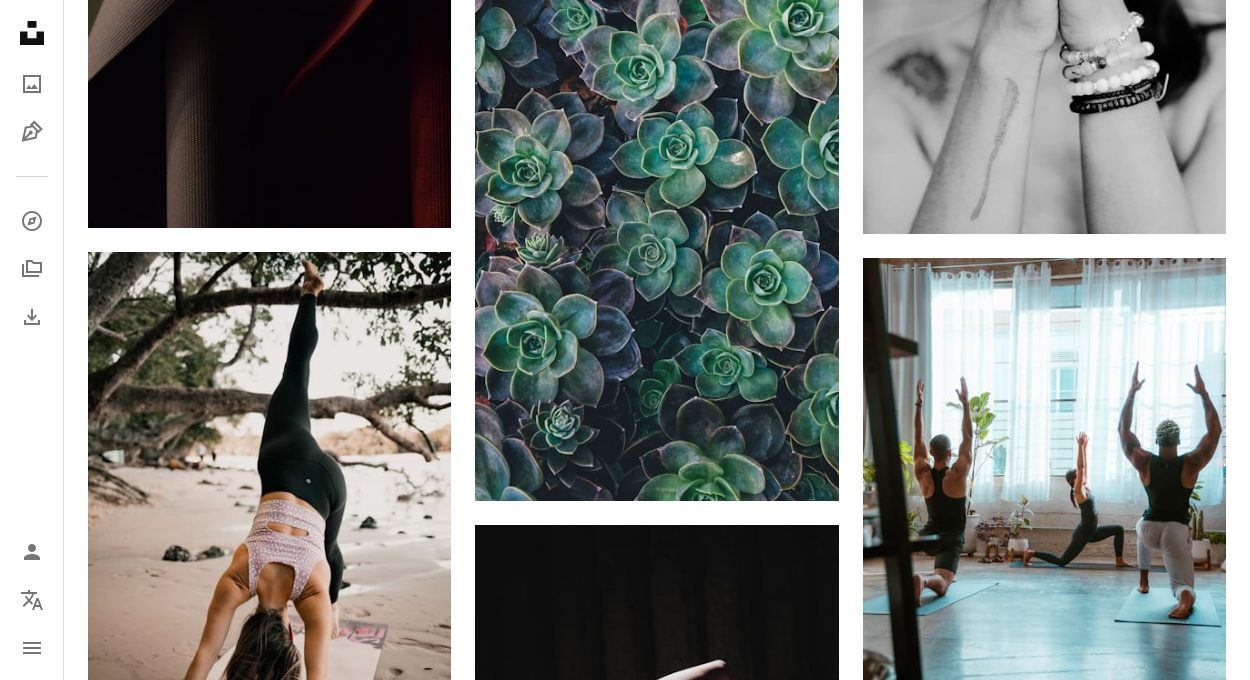 click at bounding box center [269, 1093] 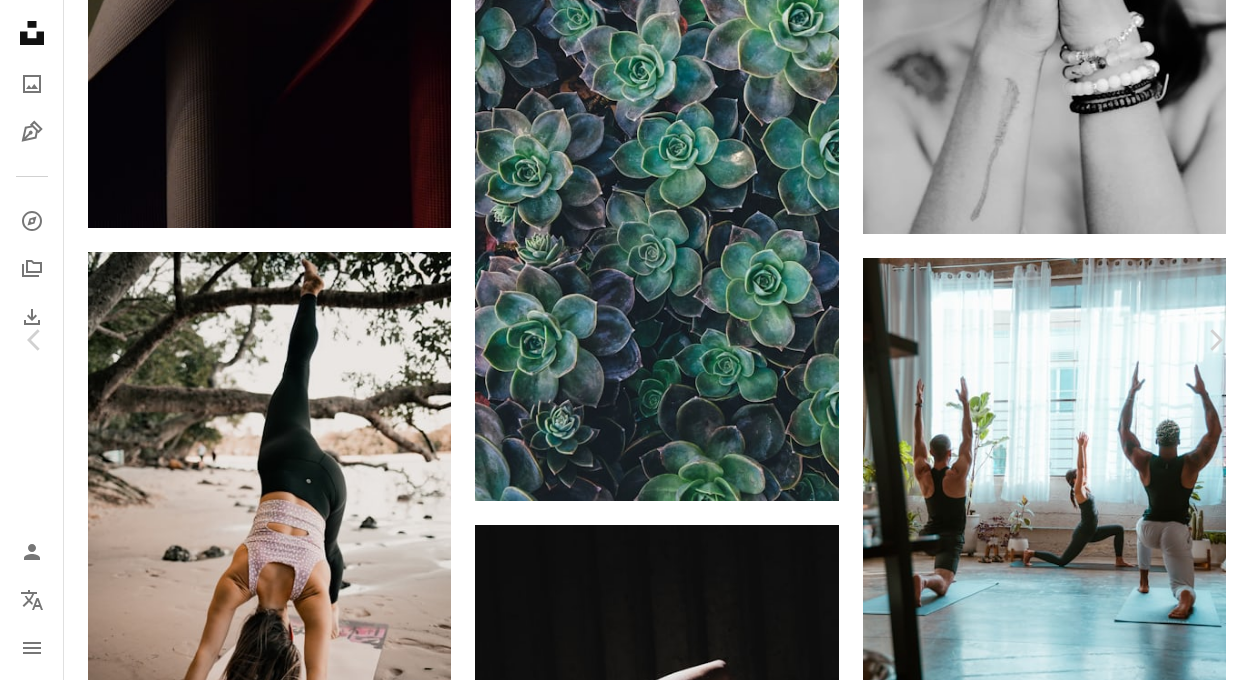 scroll, scrollTop: 1379, scrollLeft: 0, axis: vertical 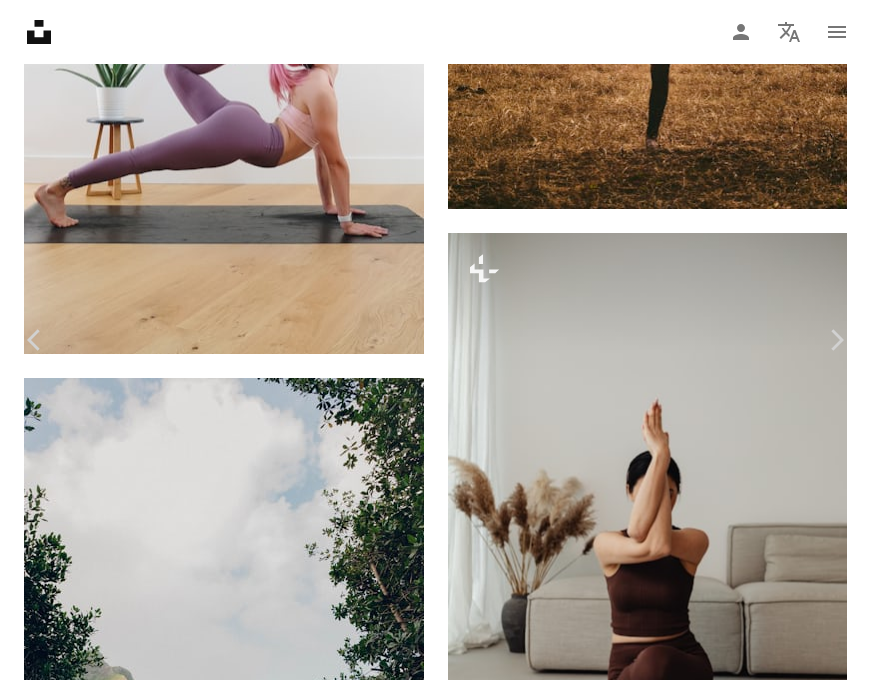 click at bounding box center [428, 22078] 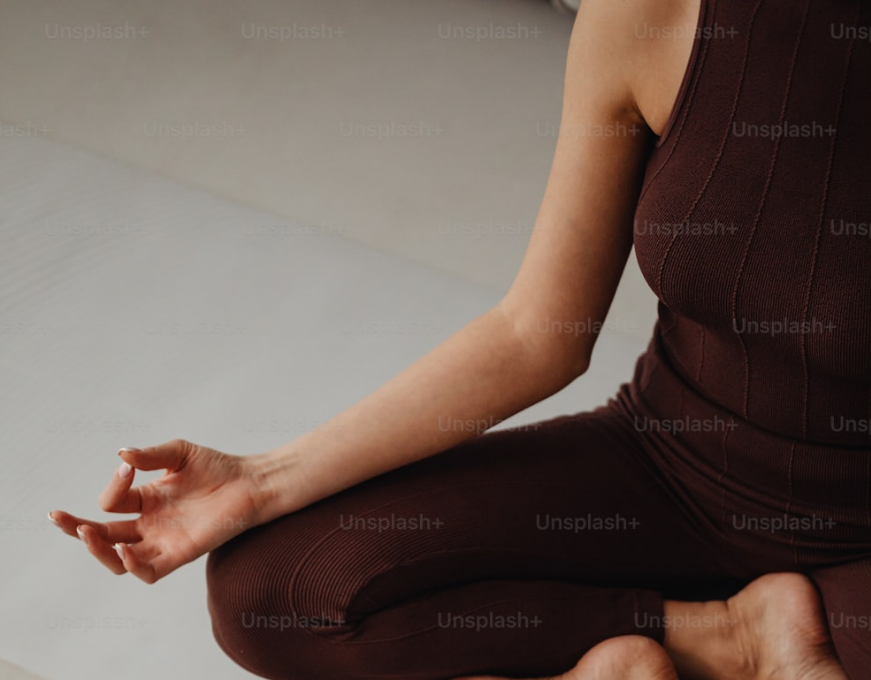 scroll, scrollTop: 315, scrollLeft: 0, axis: vertical 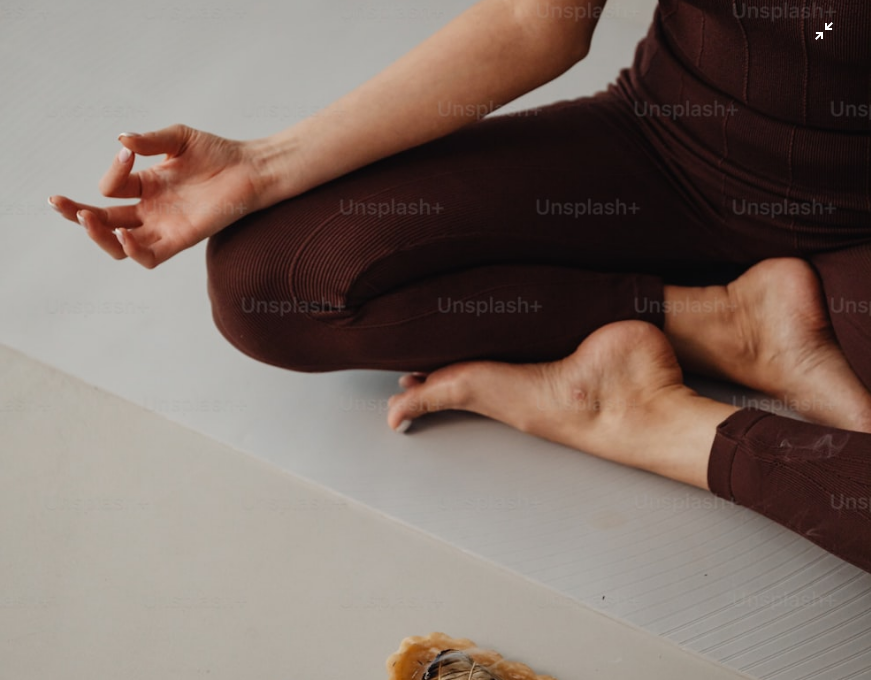 click at bounding box center (435, 339) 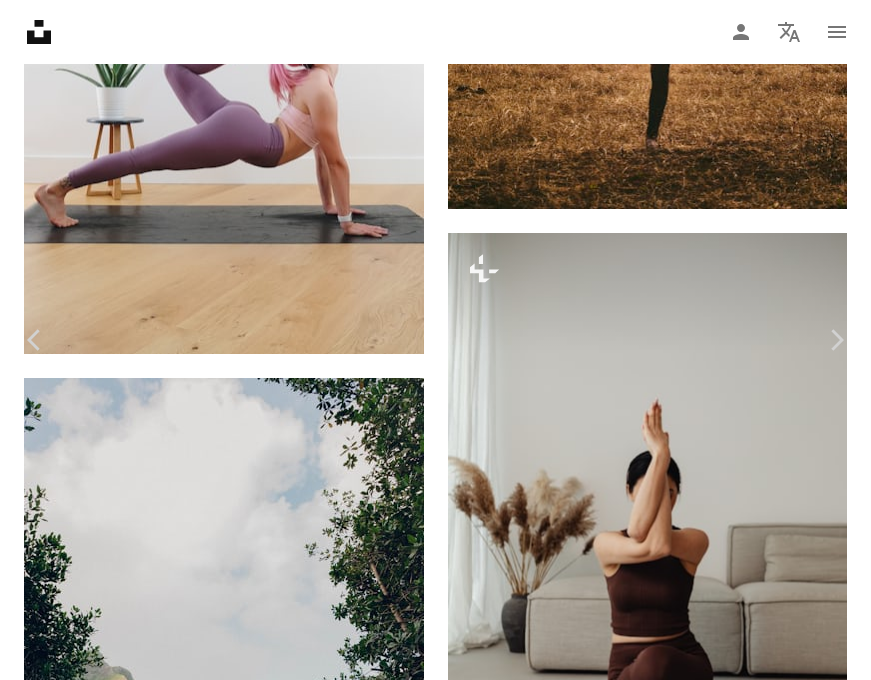 click on "An X shape Chevron left Chevron right [FIRST] [LAST] For  Unsplash+ A heart A plus sign A lock Download Zoom in Featured in Photos ,  Health & Wellness A forward-right arrow Share More Actions Calendar outlined Published on  [MONTH] [DAY], [YEAR] Safety Licensed under the  Unsplash+ License woman motivational home yoga motivation fitness female meditation growth workout pilates asian crystal livingroom sage stretch exercising motivate motivated Free pictures From this series Chevron right Plus sign for Unsplash+ Plus sign for Unsplash+ Plus sign for Unsplash+ Plus sign for Unsplash+ Plus sign for Unsplash+ Plus sign for Unsplash+ Plus sign for Unsplash+ Plus sign for Unsplash+ Plus sign for Unsplash+ Plus sign for Unsplash+ Related images Plus sign for Unsplash+ A heart A plus sign [FIRST] [LAST] For  Unsplash+ A lock Download Plus sign for Unsplash+ A heart A plus sign [FIRST] [LAST] For  Unsplash+ A lock Download Plus sign for Unsplash+ A heart A plus sign [FIRST] [LAST] For  Unsplash+ A lock" at bounding box center [435, 22040] 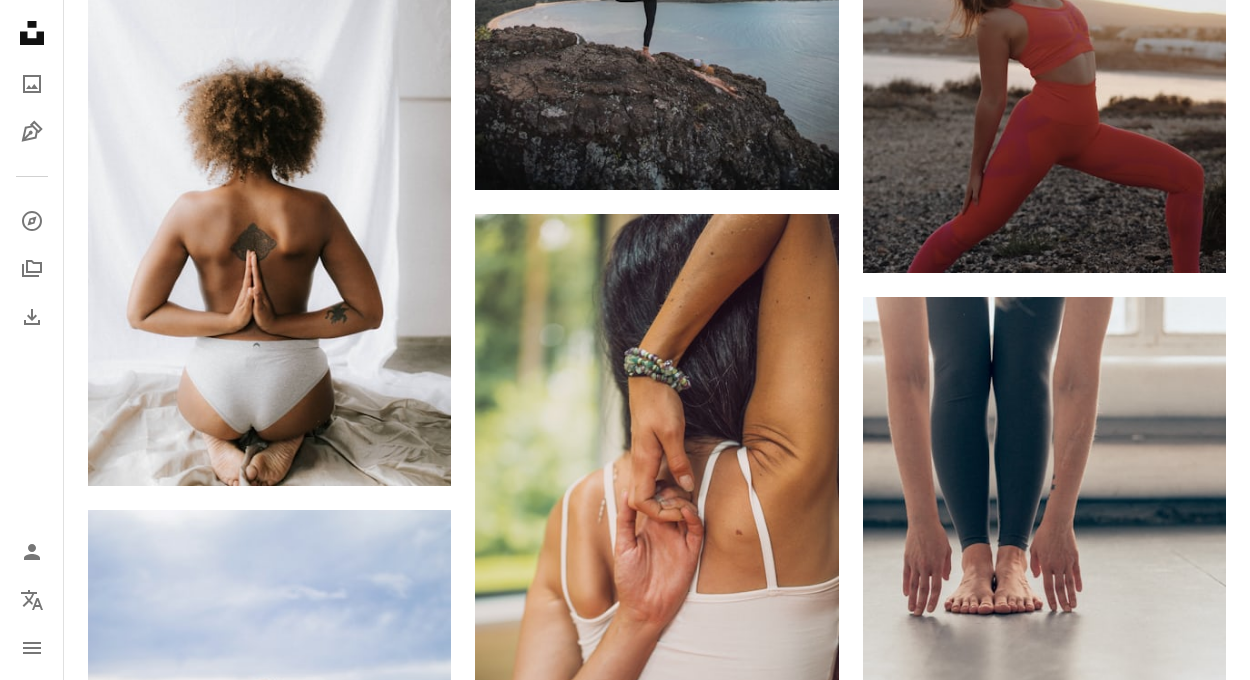 scroll, scrollTop: 14674, scrollLeft: 0, axis: vertical 